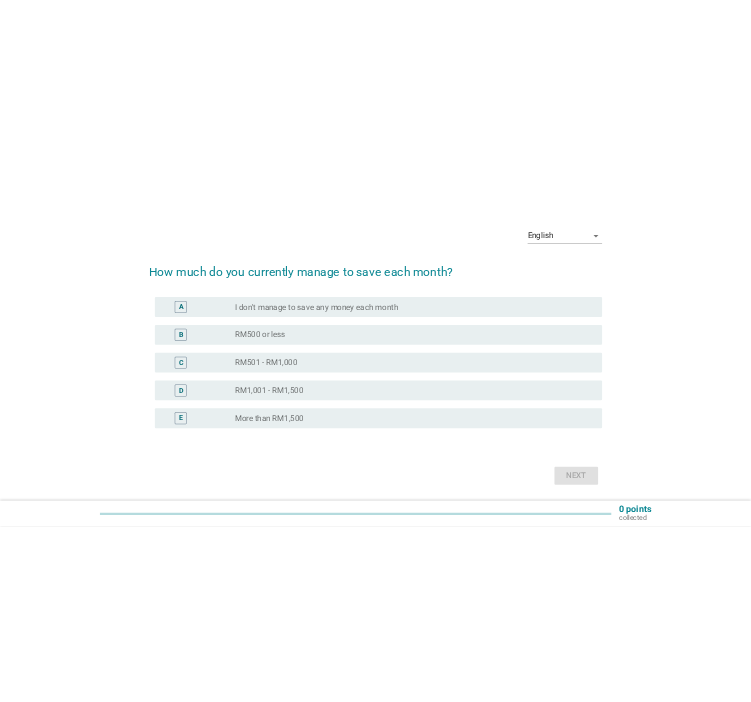 scroll, scrollTop: 0, scrollLeft: 0, axis: both 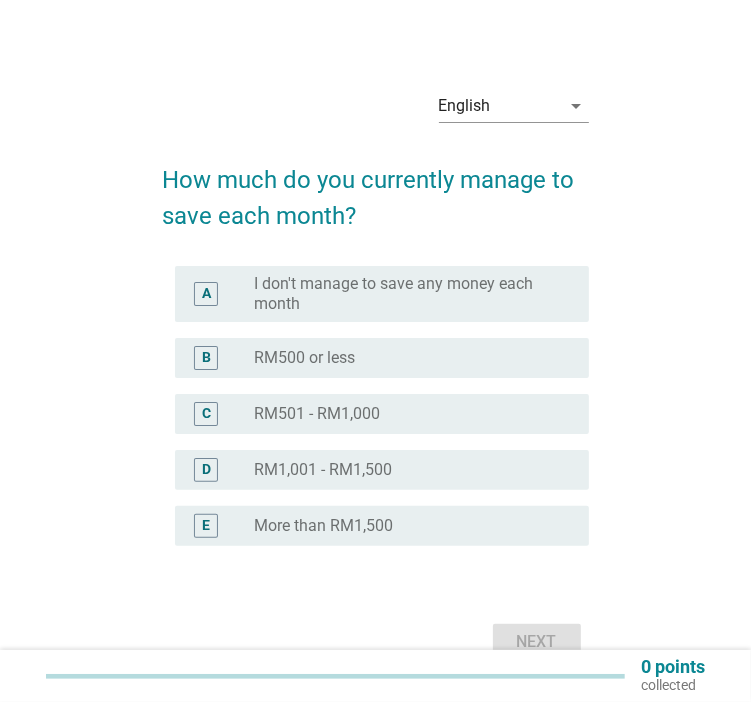 click on "RM500 or less" at bounding box center [304, 358] 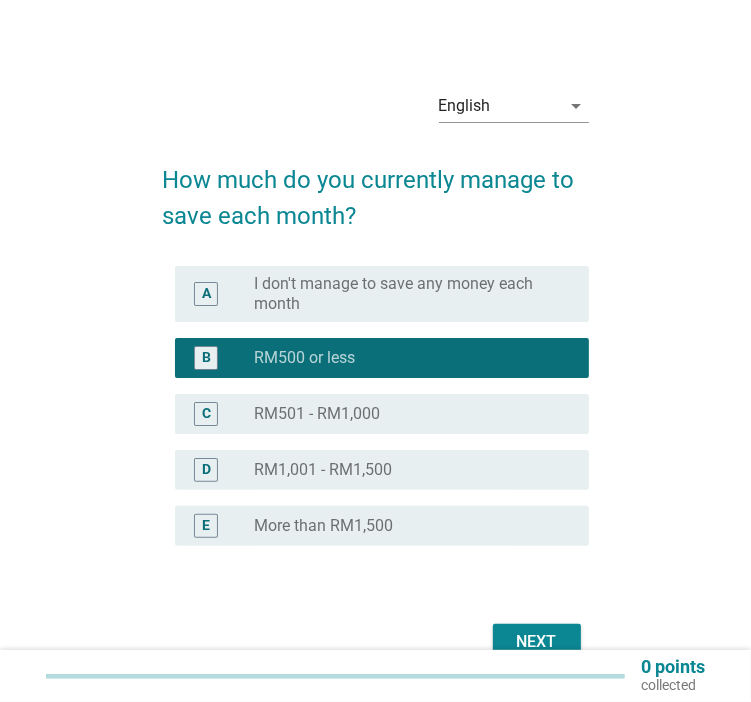 click on "Next" at bounding box center [537, 642] 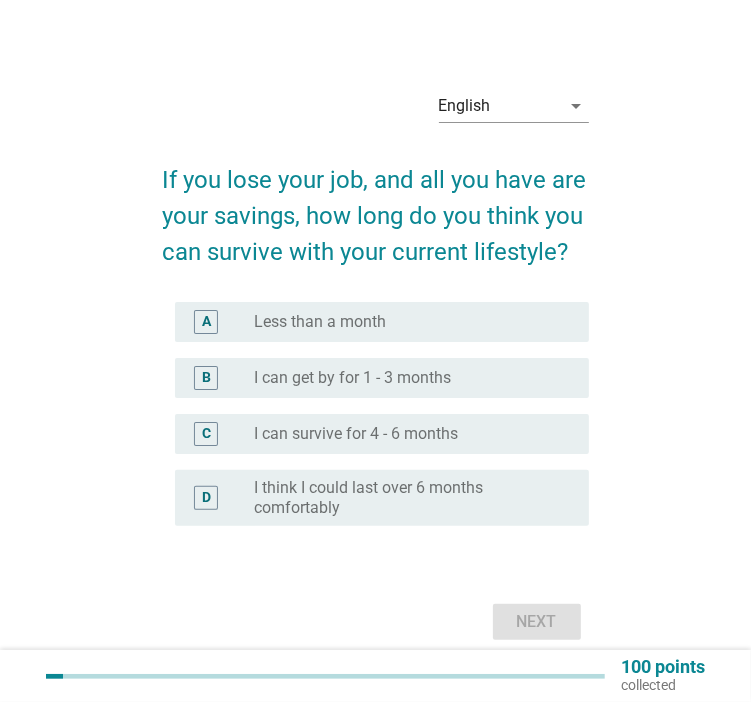 click on "radio_button_unchecked I can survive for 4 - 6 months" at bounding box center (405, 434) 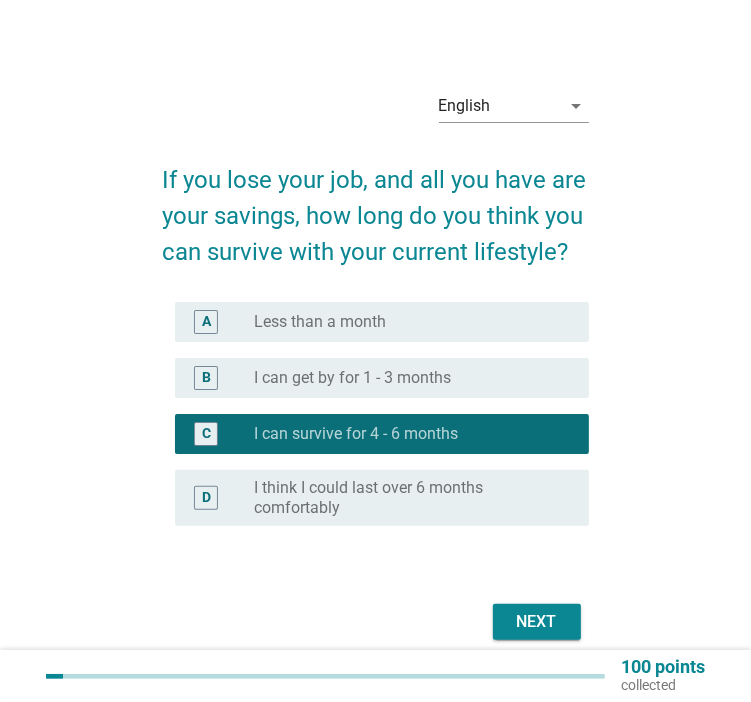 click on "Next" at bounding box center (537, 622) 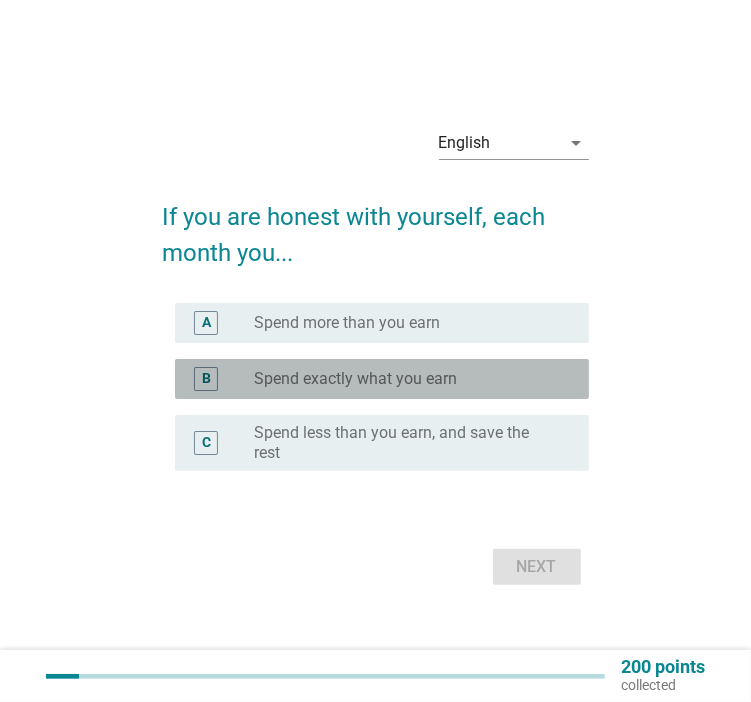 click on "B     radio_button_unchecked Spend exactly what you earn" at bounding box center (382, 379) 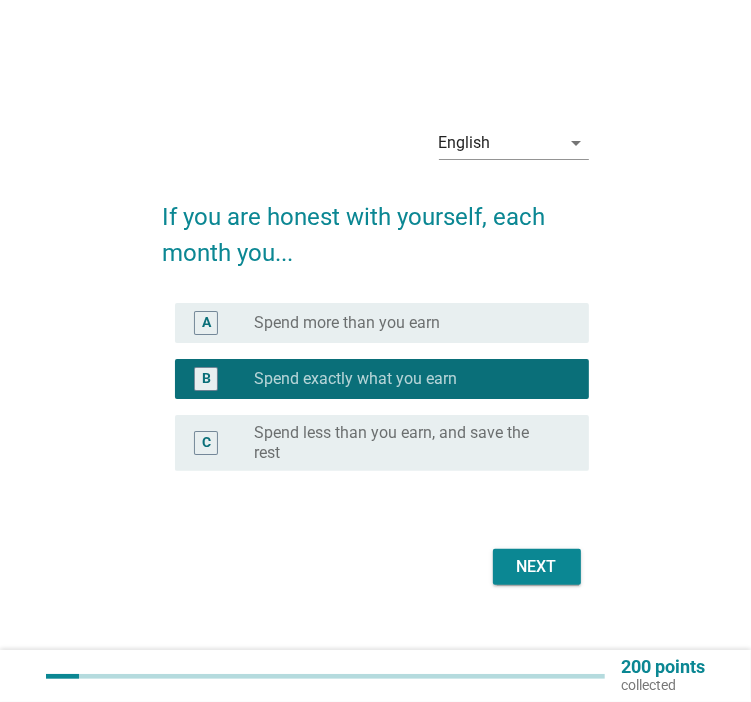click on "Next" at bounding box center (537, 567) 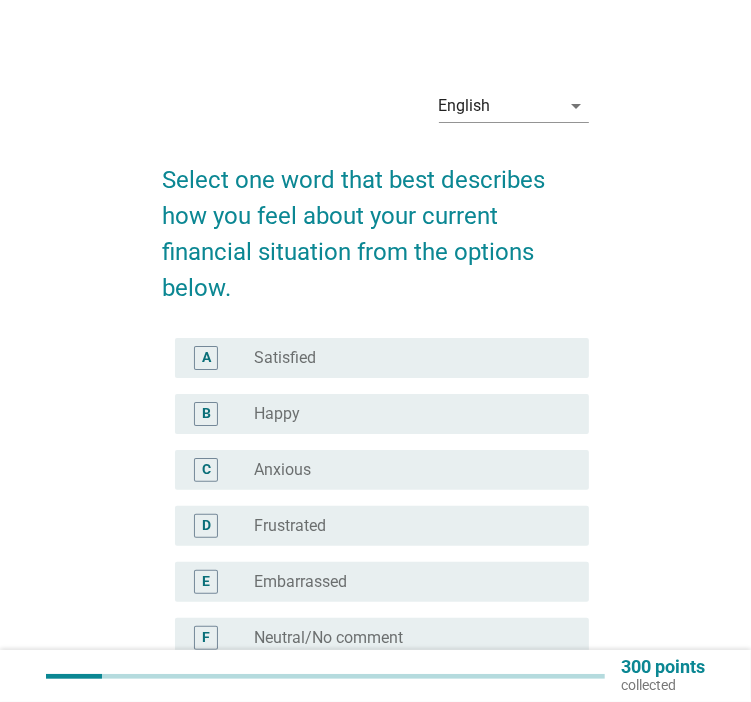 scroll, scrollTop: 100, scrollLeft: 0, axis: vertical 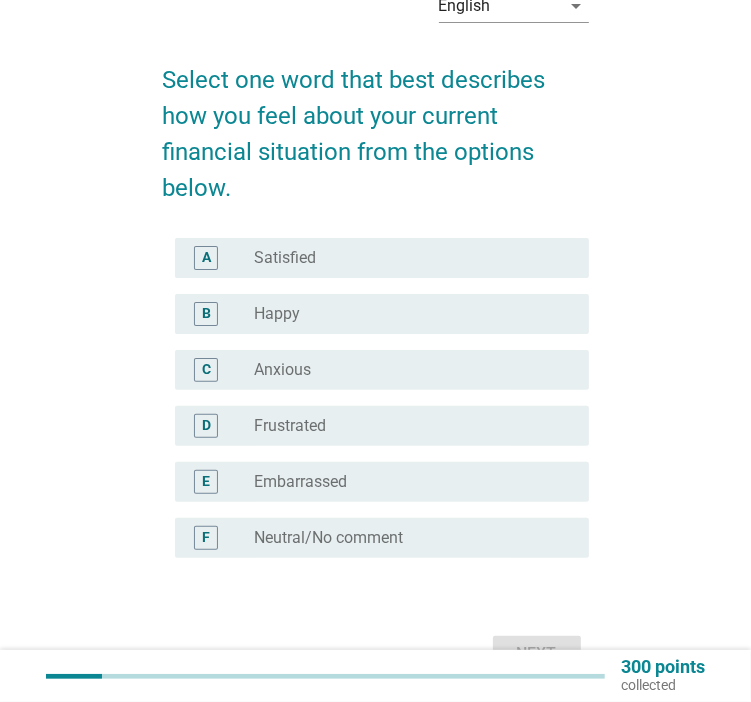 click on "radio_button_unchecked Anxious" at bounding box center (405, 370) 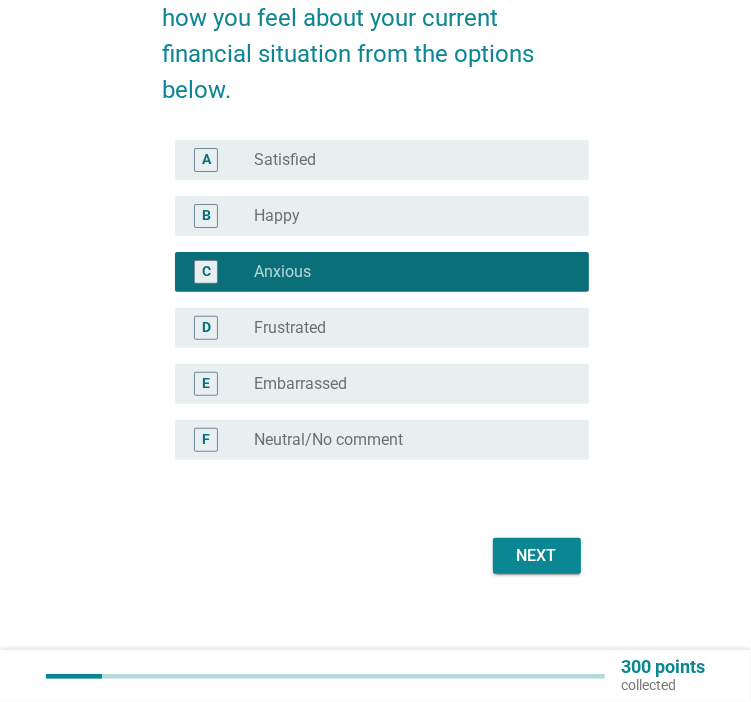 scroll, scrollTop: 201, scrollLeft: 0, axis: vertical 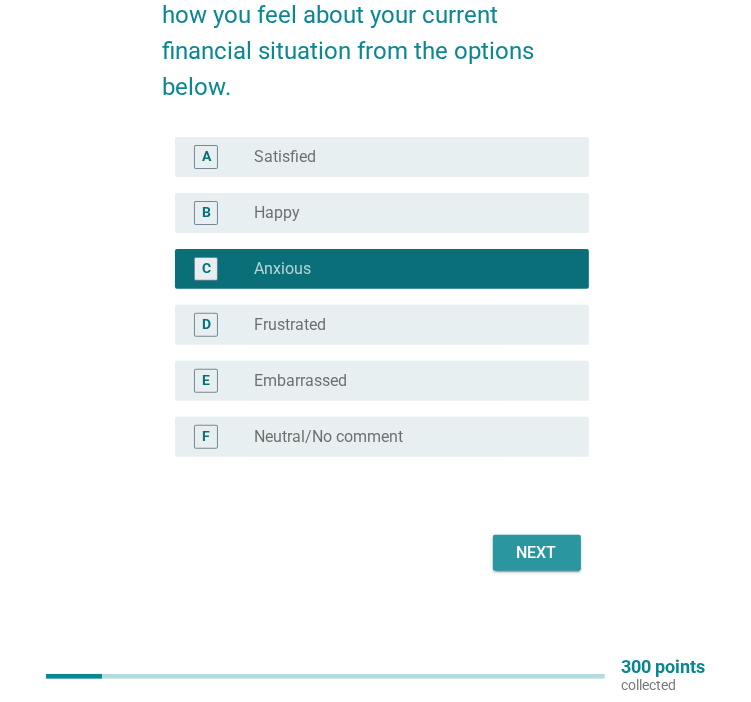 click on "Next" at bounding box center [537, 553] 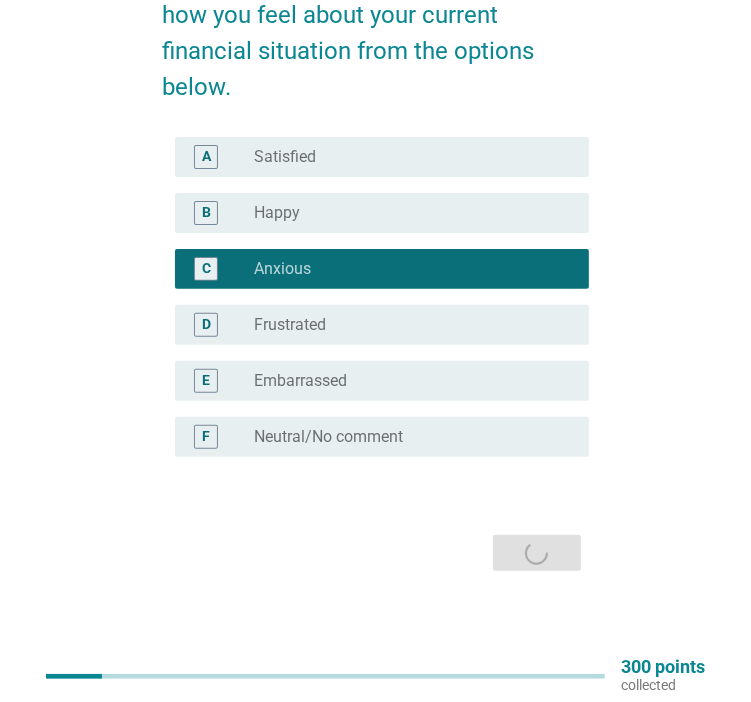 scroll, scrollTop: 0, scrollLeft: 0, axis: both 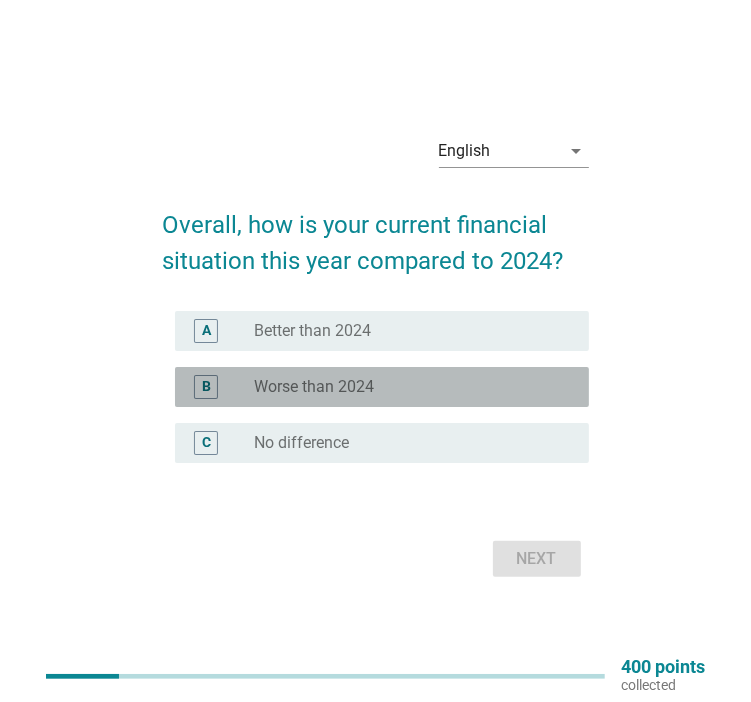 click on "B     radio_button_unchecked Worse than 2024" at bounding box center (382, 387) 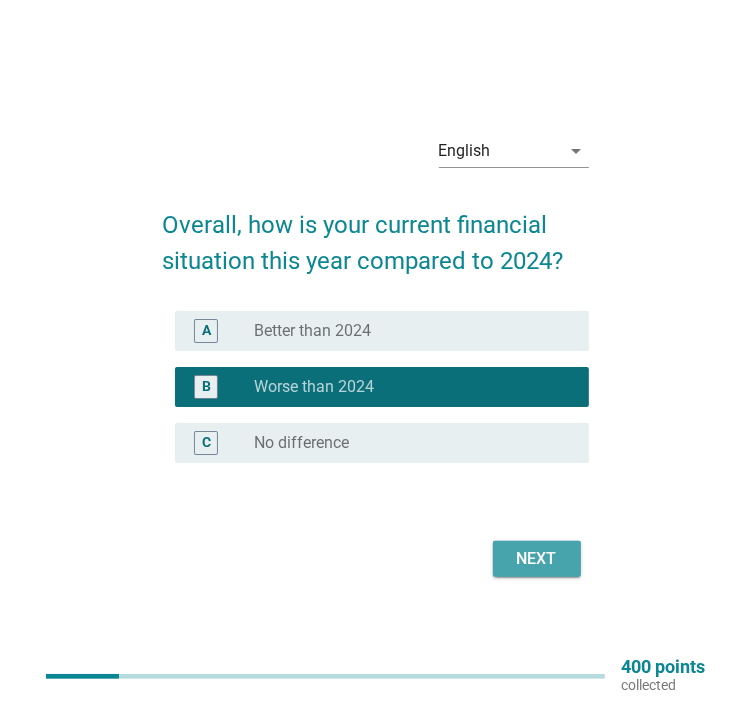 click on "Next" at bounding box center [537, 559] 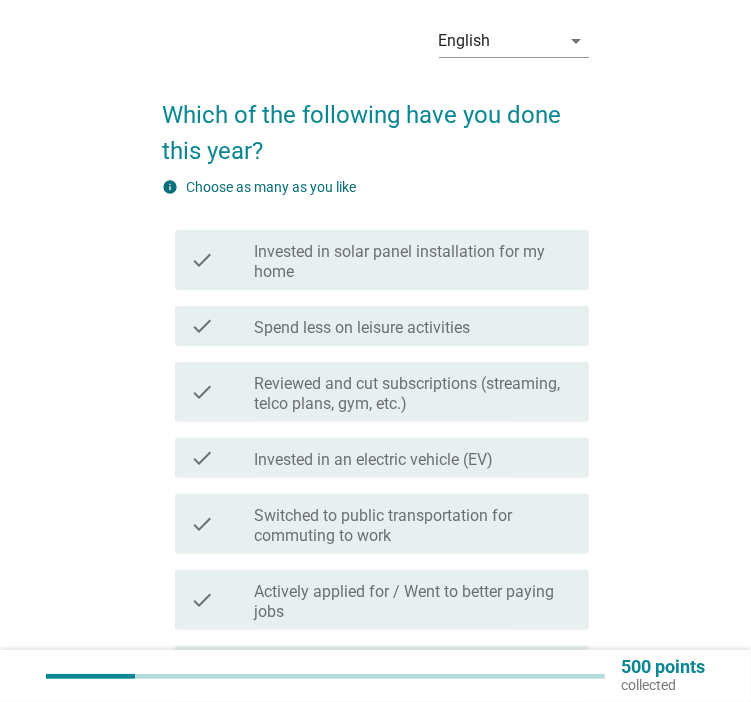 scroll, scrollTop: 100, scrollLeft: 0, axis: vertical 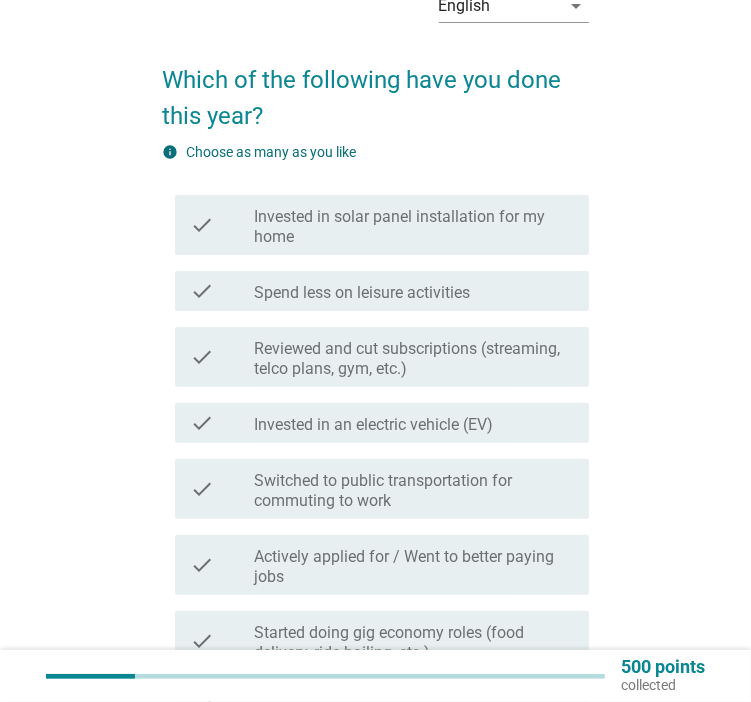 click on "Spend less on leisure activities" at bounding box center [362, 293] 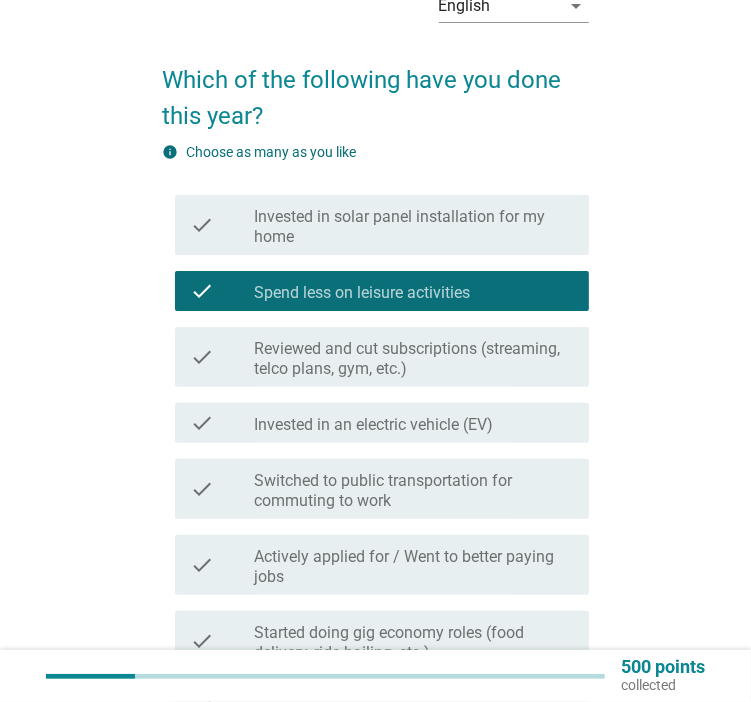 click on "Reviewed and cut subscriptions (streaming, telco plans, gym, etc.)" at bounding box center [413, 359] 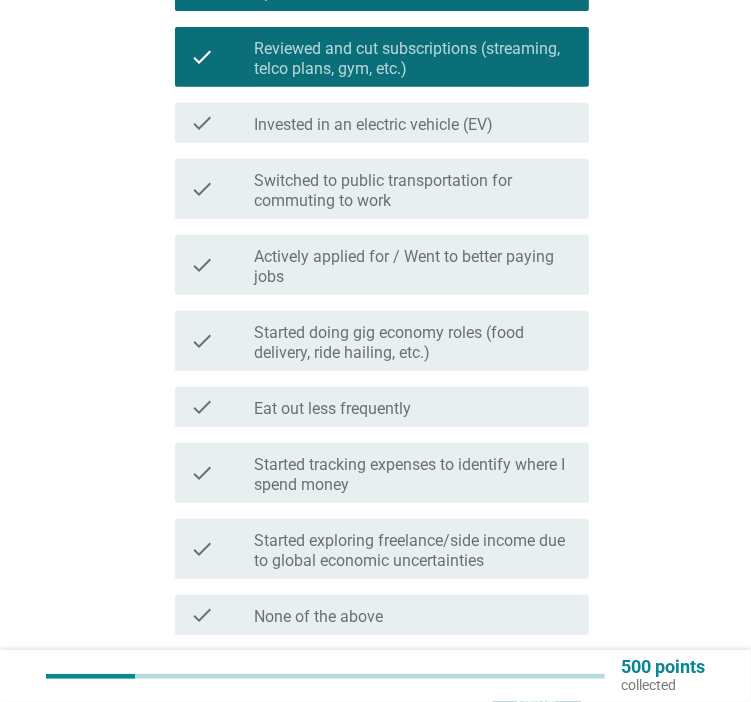 scroll, scrollTop: 500, scrollLeft: 0, axis: vertical 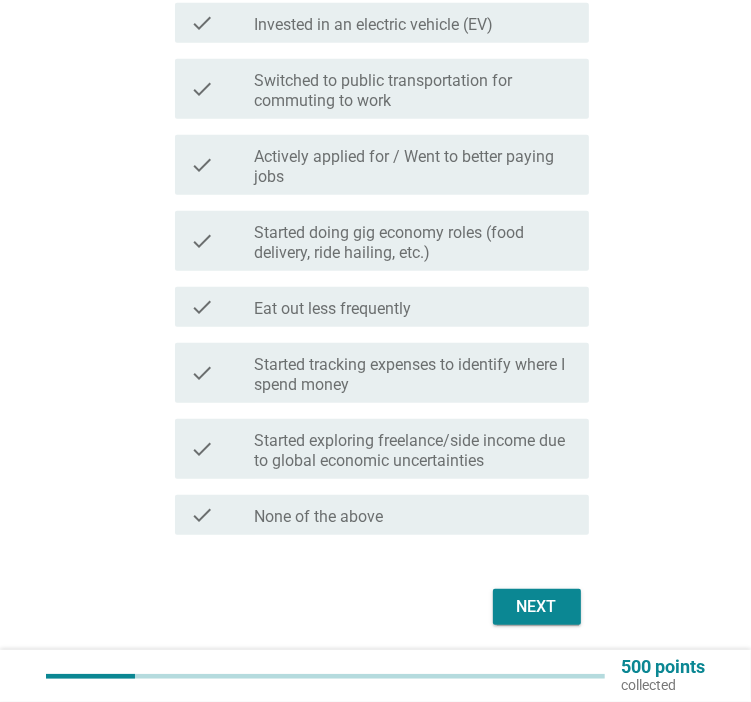 click on "Next" at bounding box center (537, 607) 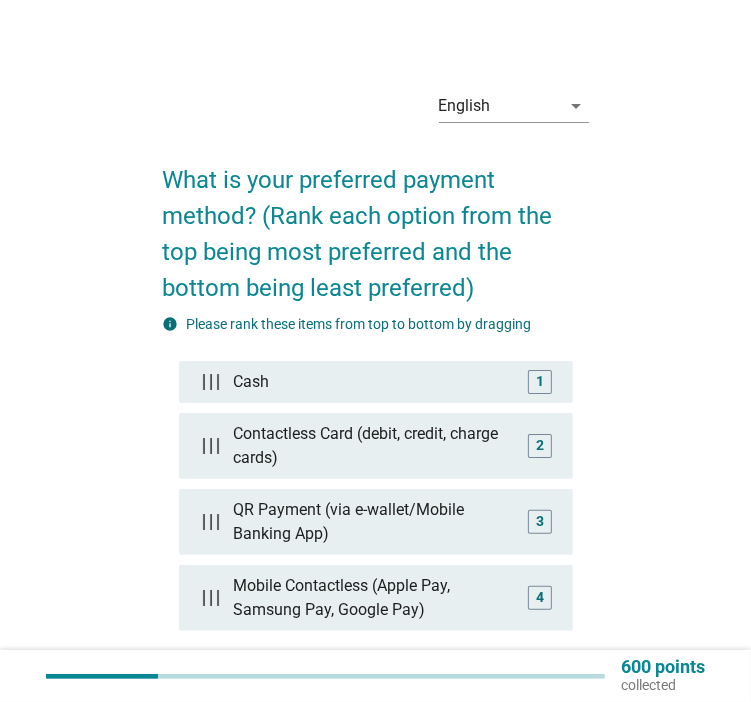 scroll, scrollTop: 100, scrollLeft: 0, axis: vertical 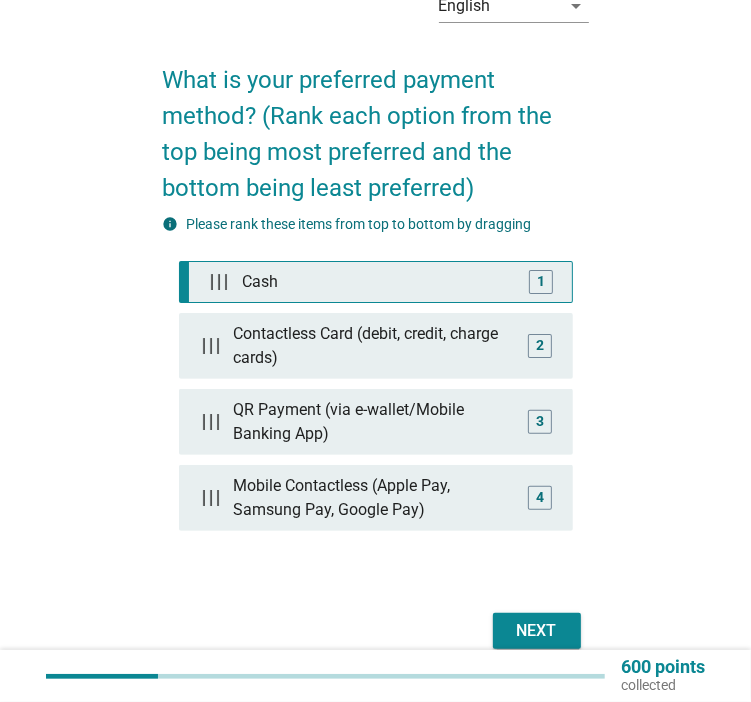 type 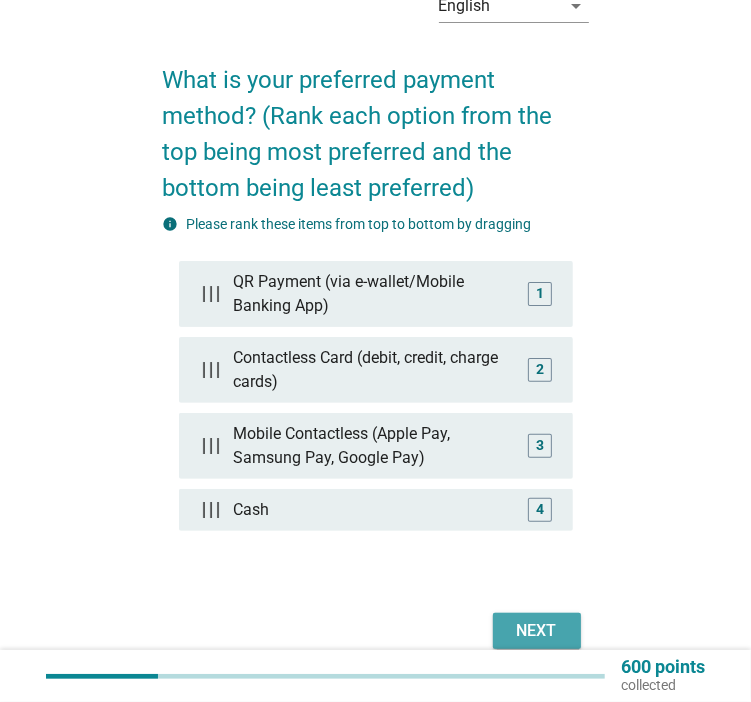 click on "Next" at bounding box center [537, 631] 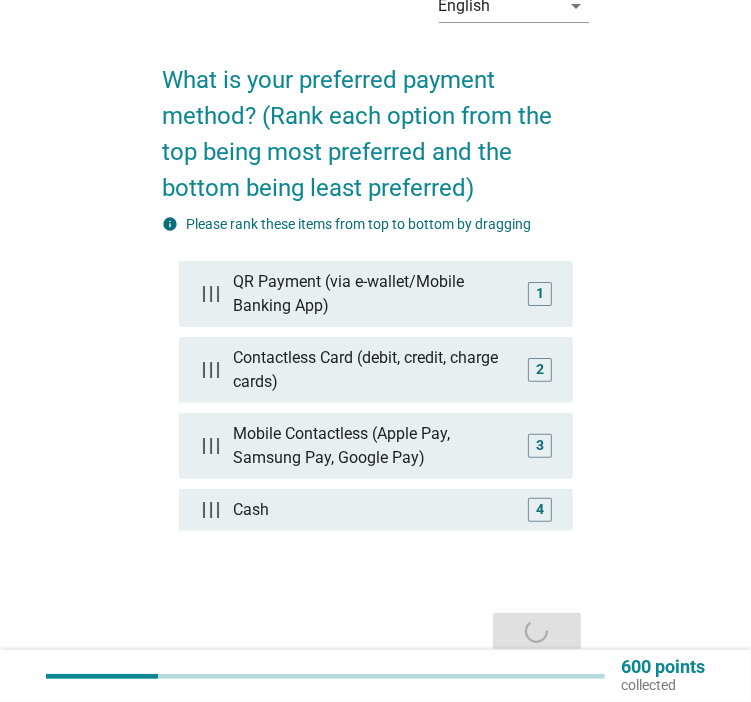 scroll, scrollTop: 0, scrollLeft: 0, axis: both 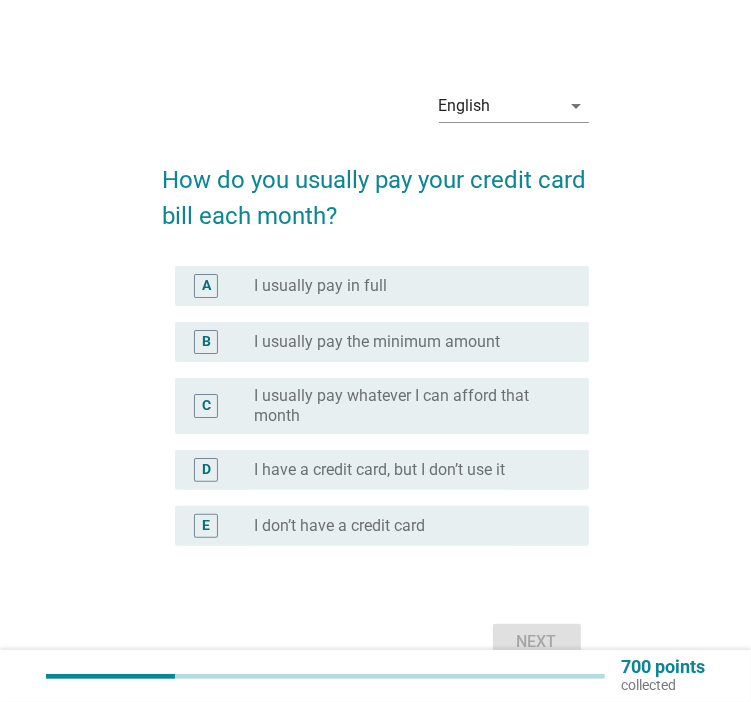 click on "radio_button_unchecked I usually pay in full" at bounding box center (405, 286) 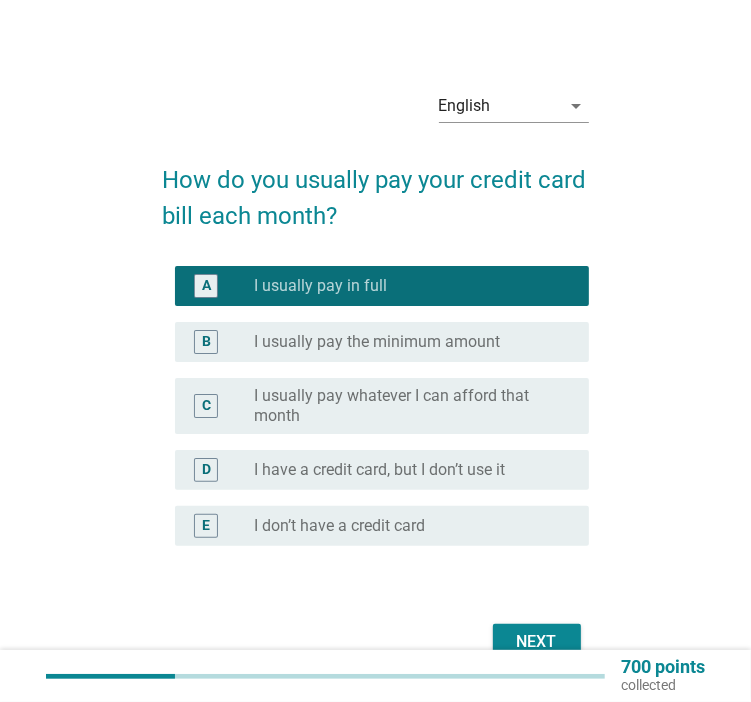 click on "Next" at bounding box center [537, 642] 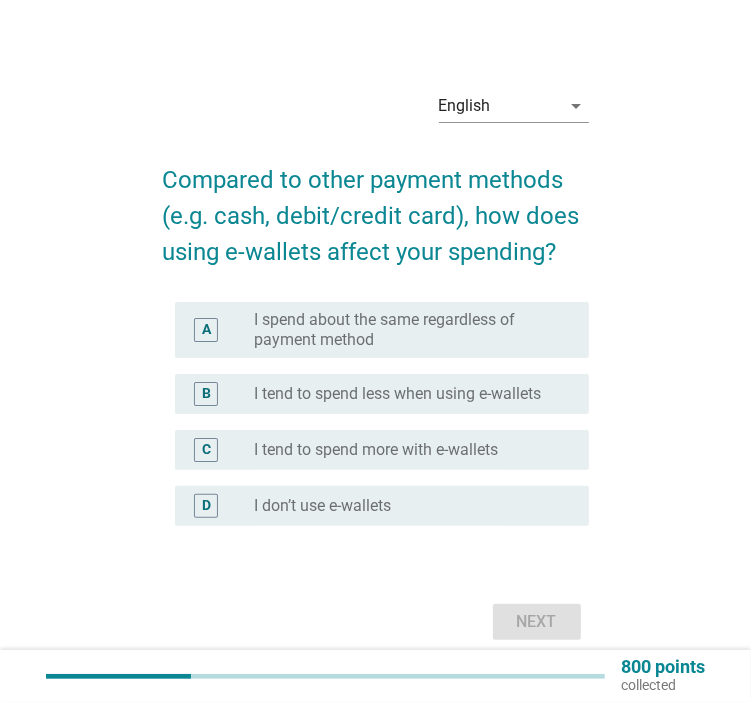 click on "I spend about the same regardless of payment method" at bounding box center [405, 330] 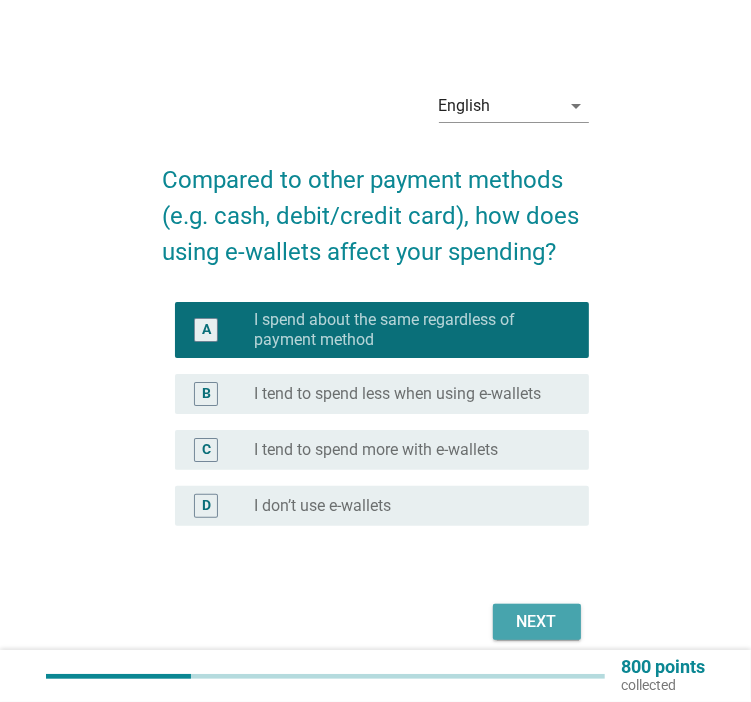 click on "Next" at bounding box center [537, 622] 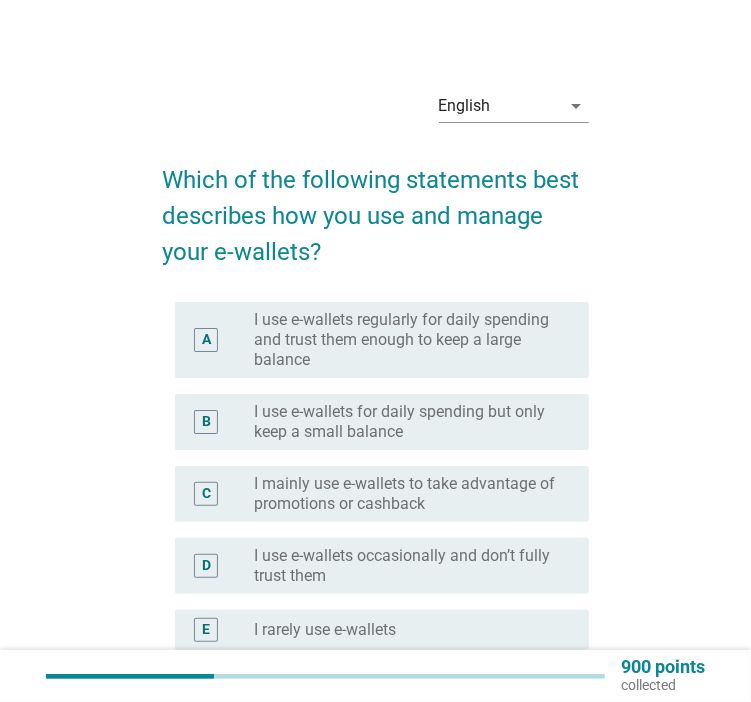 click on "B     radio_button_unchecked I use e-wallets for daily spending but only keep a small balance" at bounding box center [382, 422] 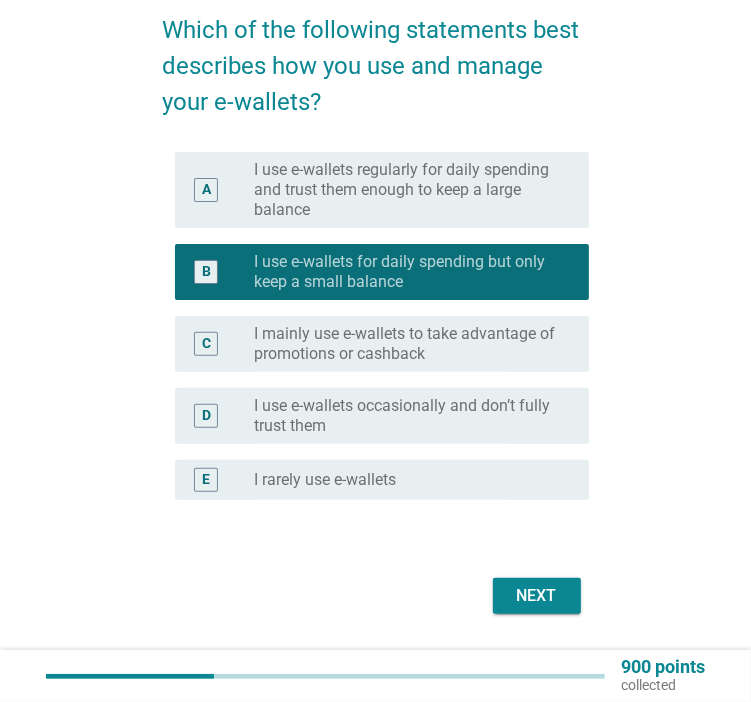 scroll, scrollTop: 193, scrollLeft: 0, axis: vertical 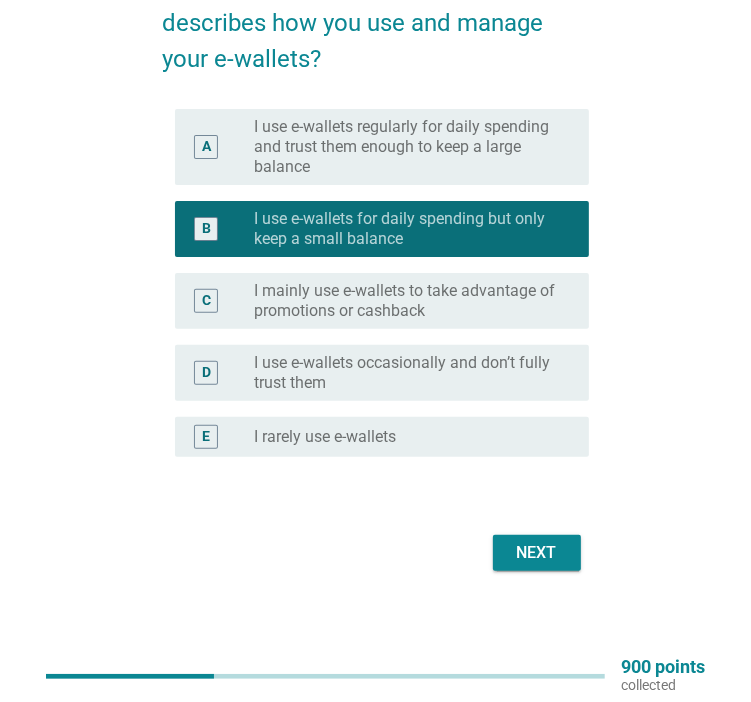 click on "Next" at bounding box center (537, 553) 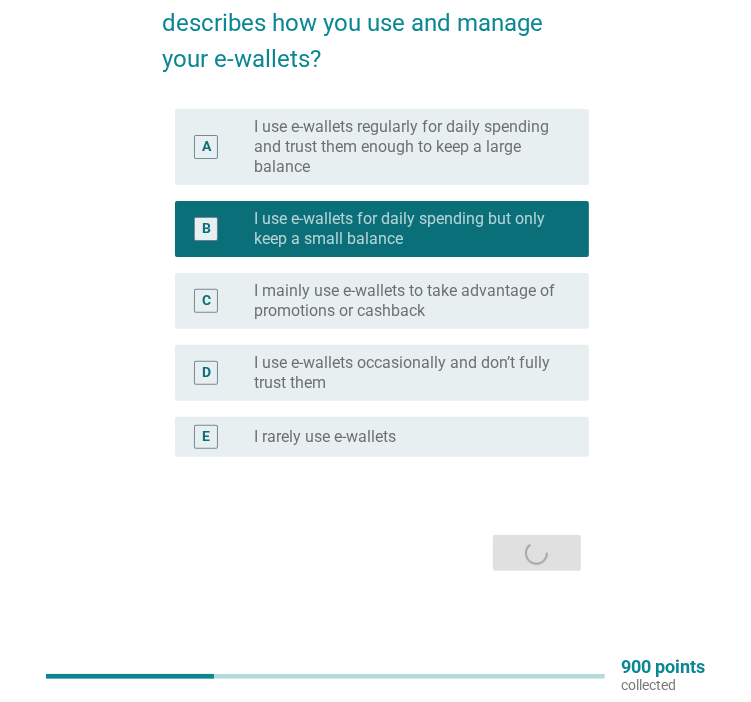 scroll, scrollTop: 0, scrollLeft: 0, axis: both 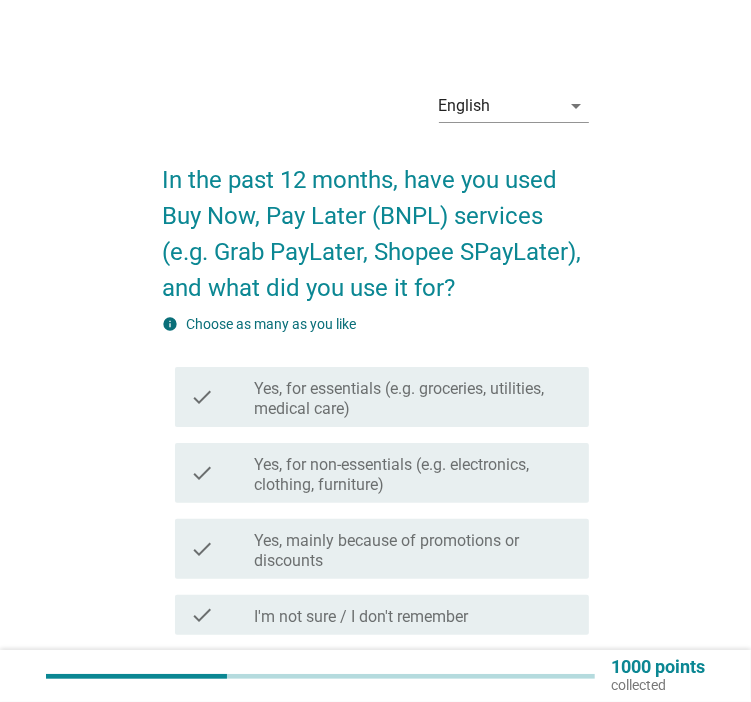 click on "Yes, for essentials (e.g. groceries, utilities, medical care)" at bounding box center (413, 399) 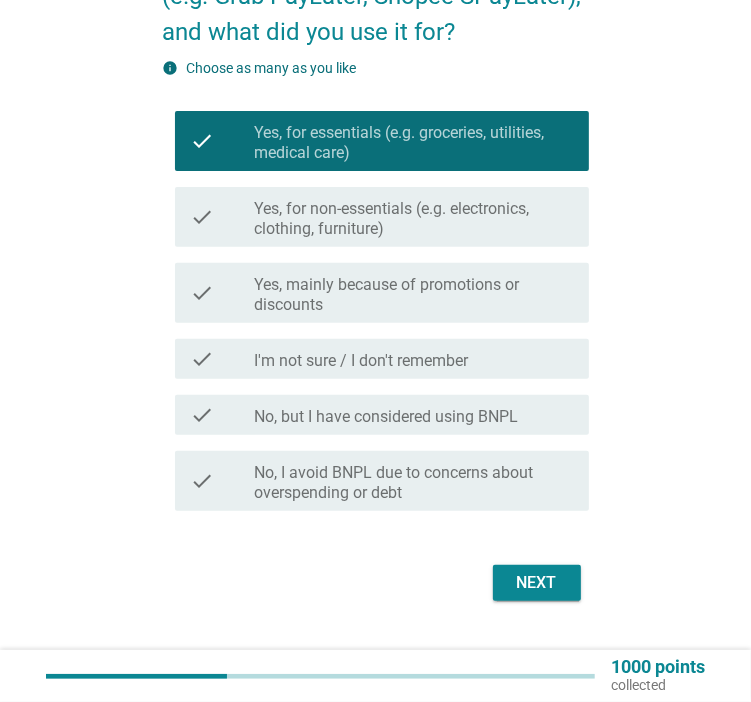 scroll, scrollTop: 286, scrollLeft: 0, axis: vertical 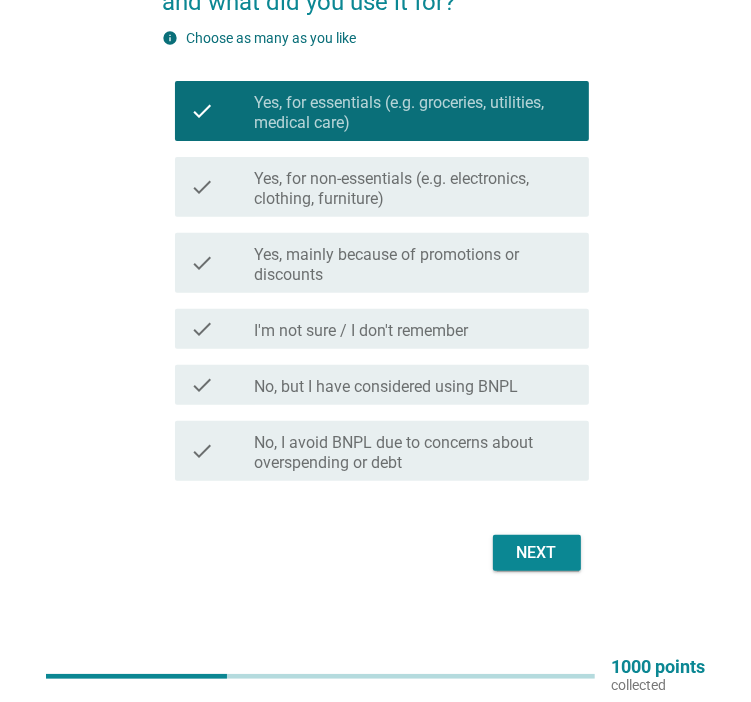 click on "Next" at bounding box center [537, 553] 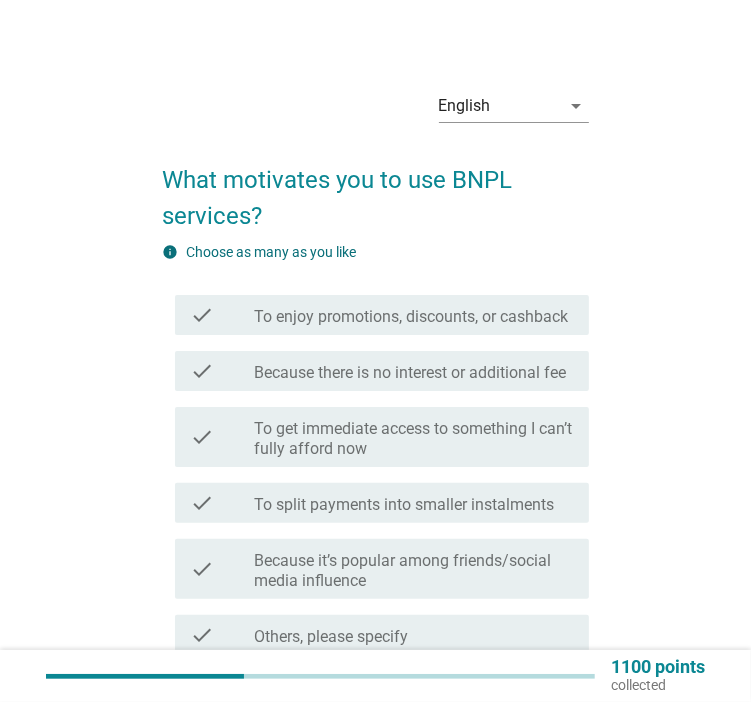 scroll, scrollTop: 100, scrollLeft: 0, axis: vertical 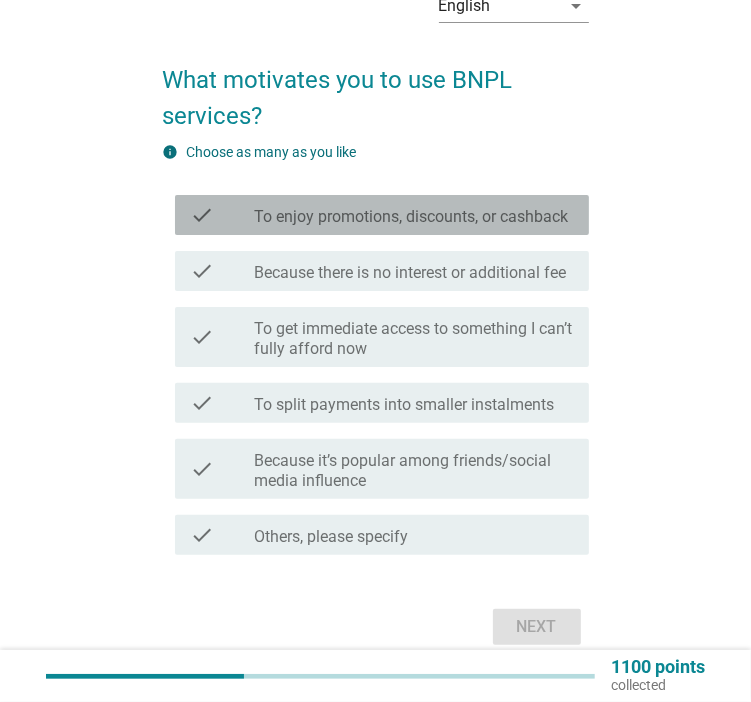 click on "To enjoy promotions, discounts, or cashback" at bounding box center (411, 217) 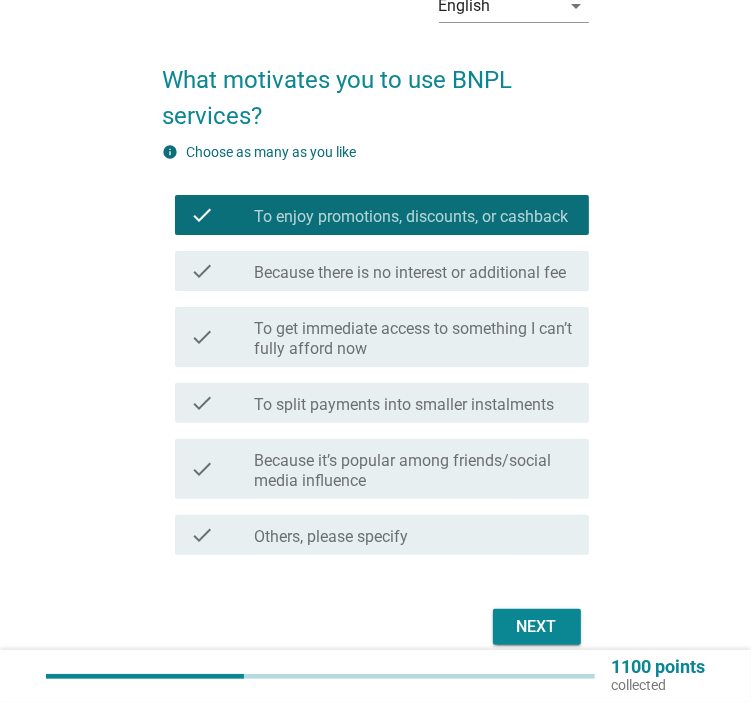 click on "Next" at bounding box center (537, 627) 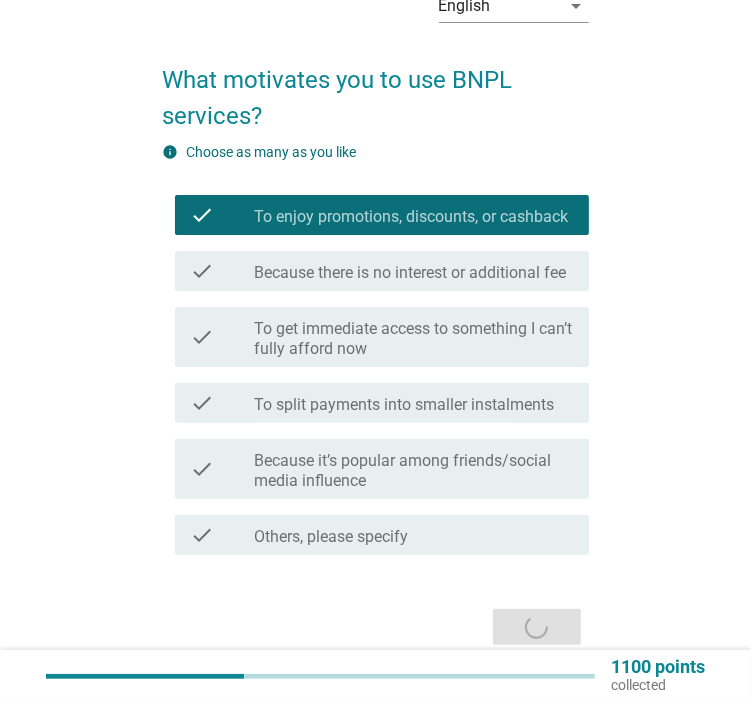 scroll, scrollTop: 0, scrollLeft: 0, axis: both 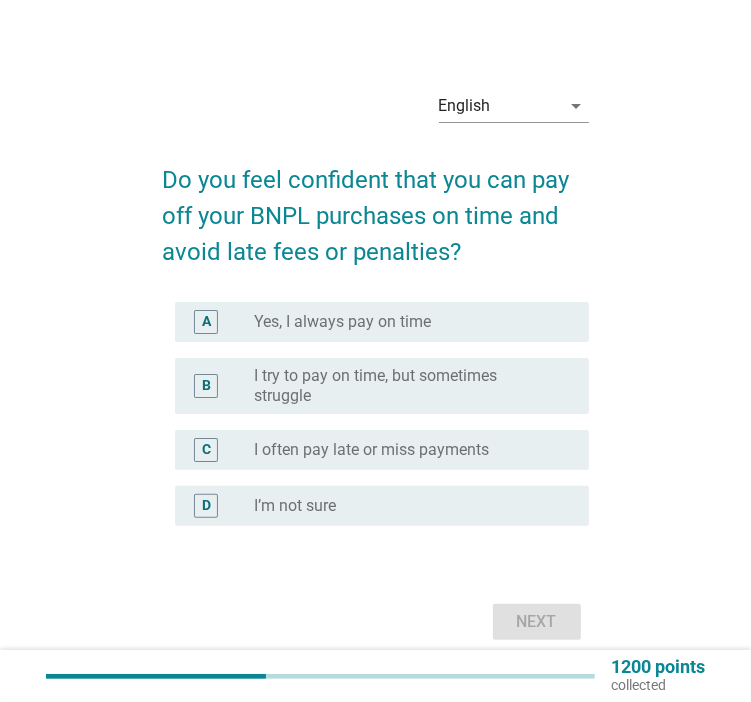 click on "radio_button_unchecked Yes, I always pay on time" at bounding box center (405, 322) 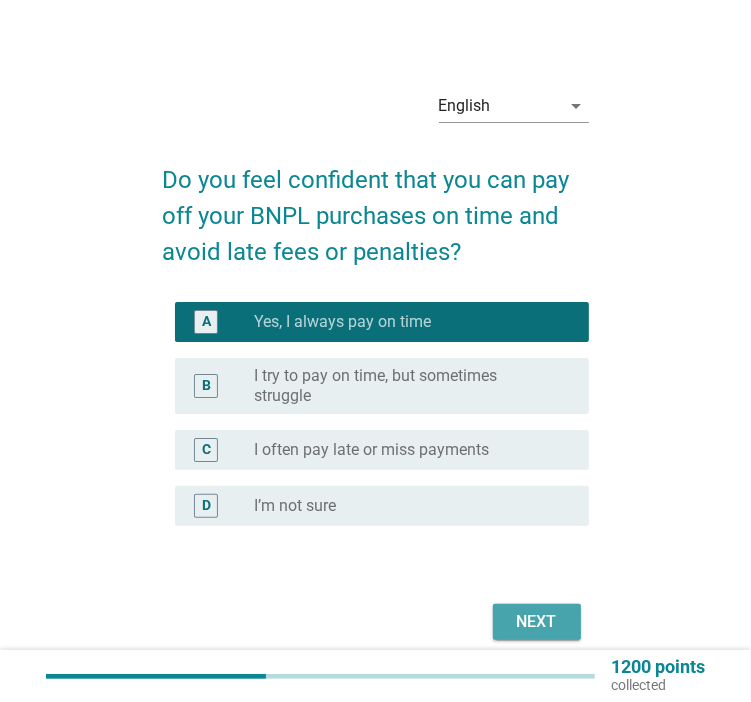 click on "Next" at bounding box center (537, 622) 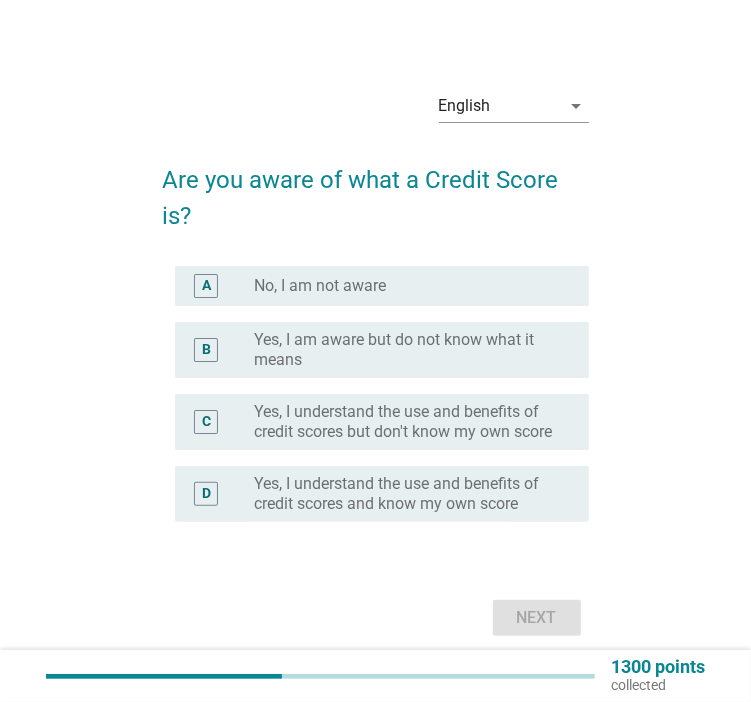 click on "Yes, I understand the use and benefits of credit scores but don't know my own score" at bounding box center (405, 422) 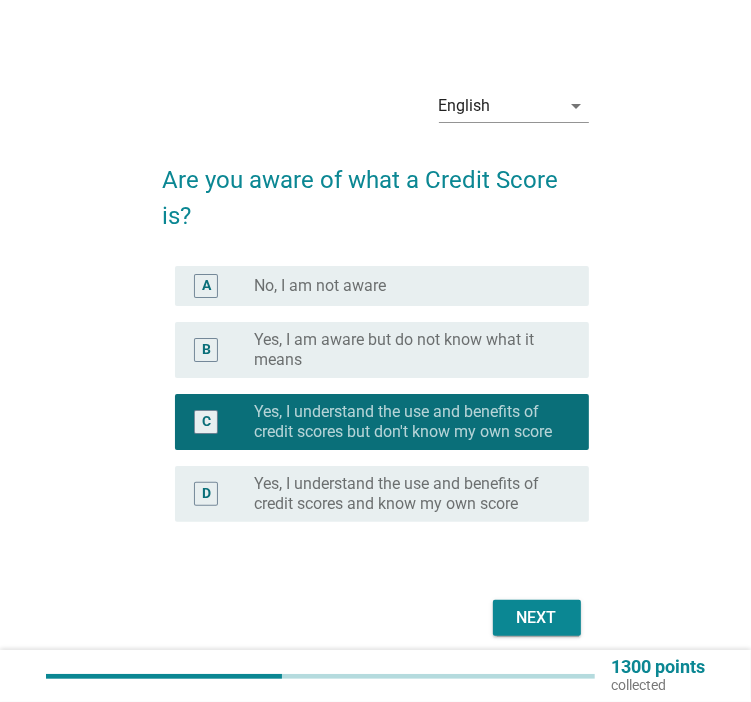 click on "Next" at bounding box center [537, 618] 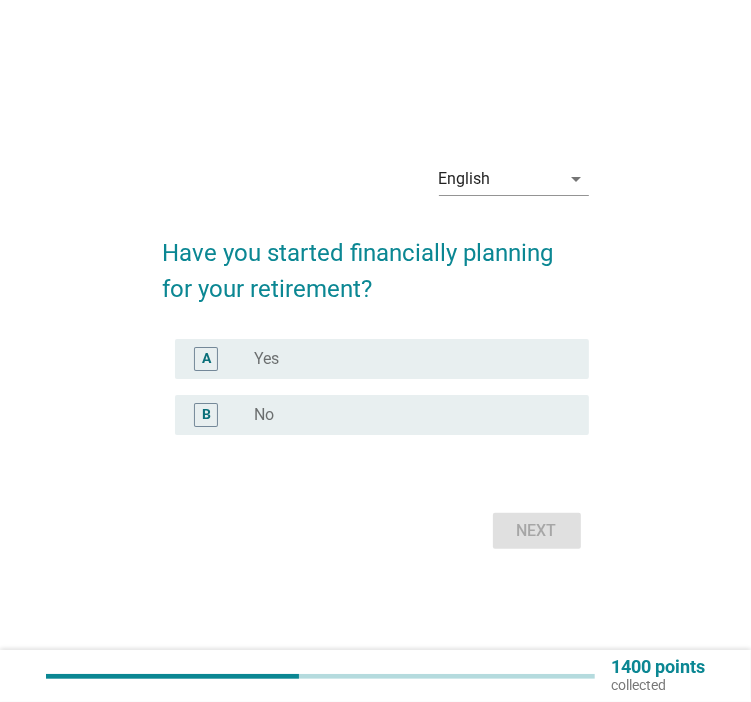 click on "radio_button_unchecked No" at bounding box center [405, 415] 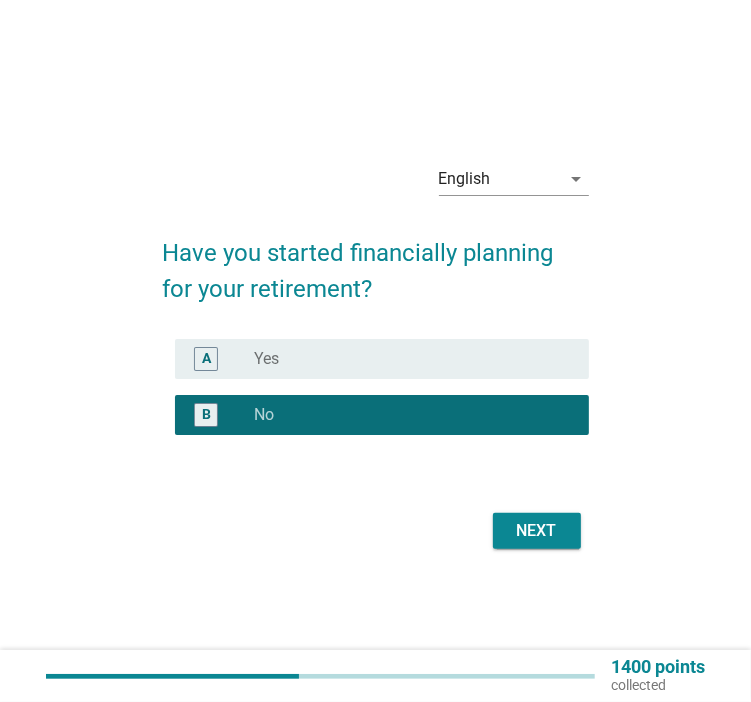 click on "Next" at bounding box center (537, 531) 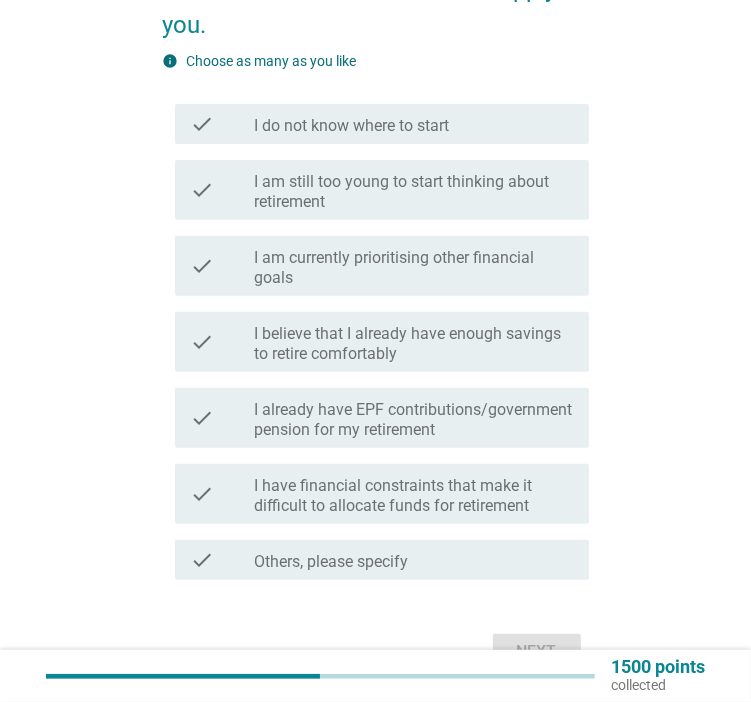scroll, scrollTop: 300, scrollLeft: 0, axis: vertical 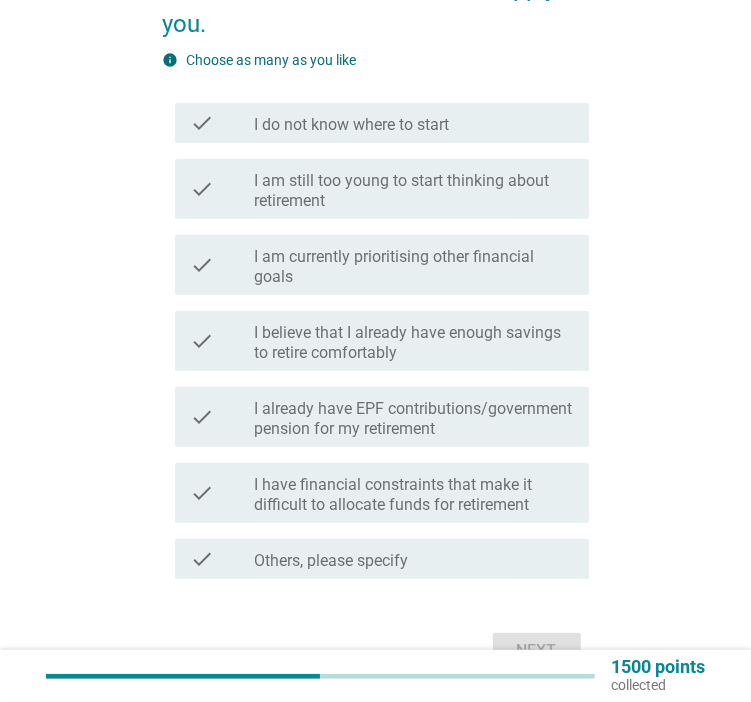 click on "I have financial constraints that make it difficult to allocate funds for retirement" at bounding box center [413, 495] 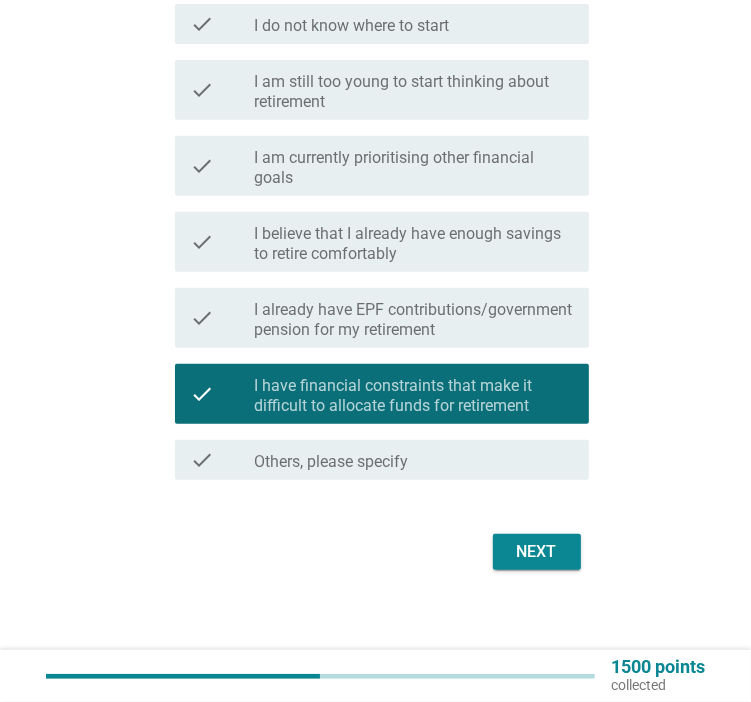 scroll, scrollTop: 418, scrollLeft: 0, axis: vertical 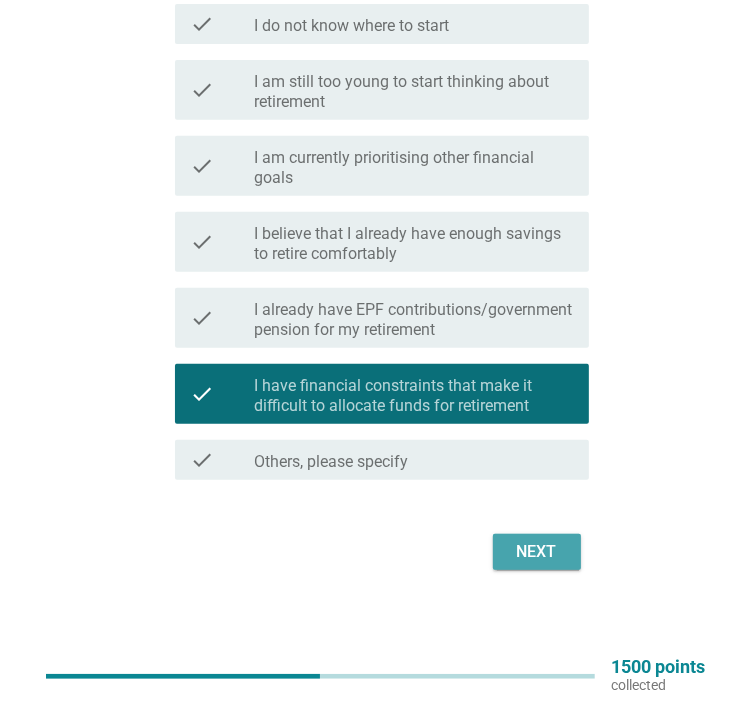 click on "Next" at bounding box center (537, 552) 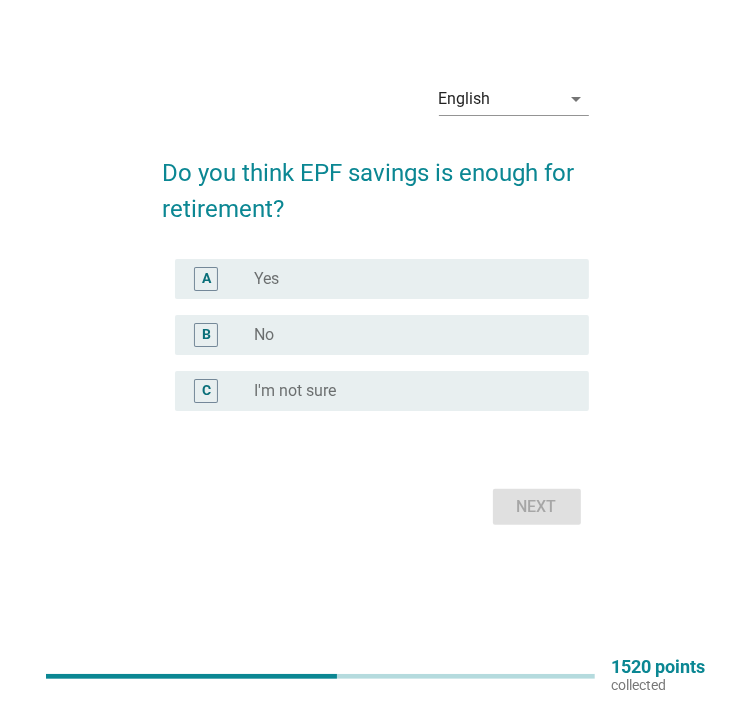 scroll, scrollTop: 0, scrollLeft: 0, axis: both 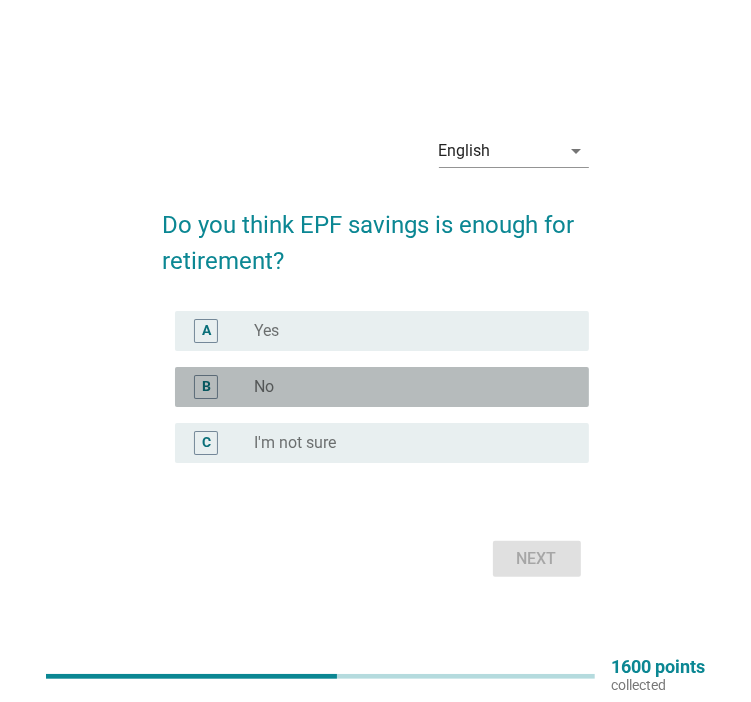 click on "radio_button_unchecked No" at bounding box center (405, 387) 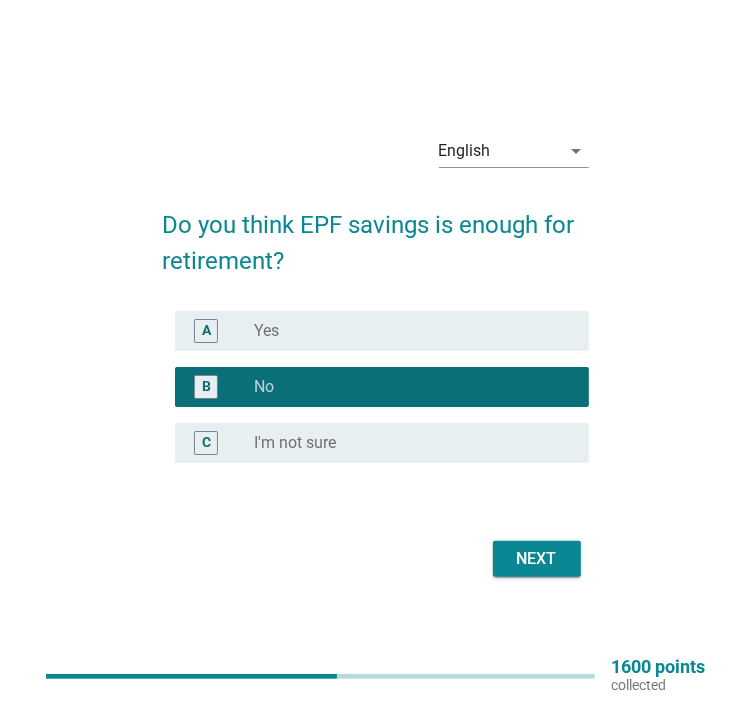 click on "Next" at bounding box center [537, 559] 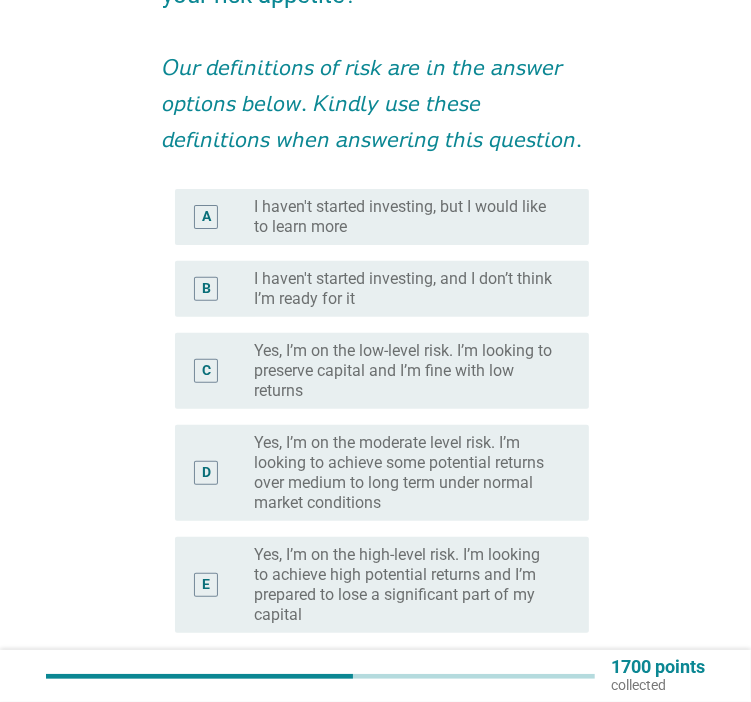 scroll, scrollTop: 300, scrollLeft: 0, axis: vertical 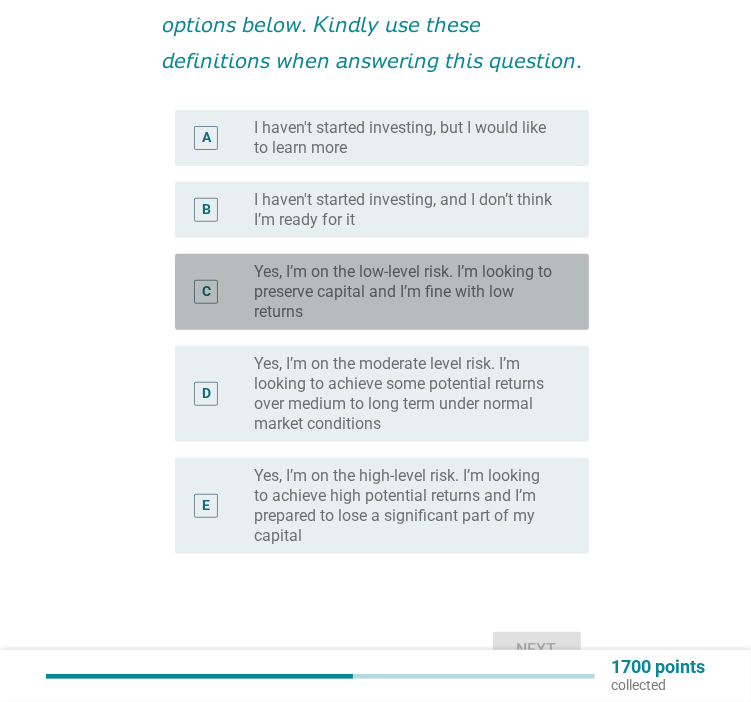 click on "Yes, I’m on the low-level risk. I’m looking to preserve capital and I’m fine with low returns" at bounding box center [405, 292] 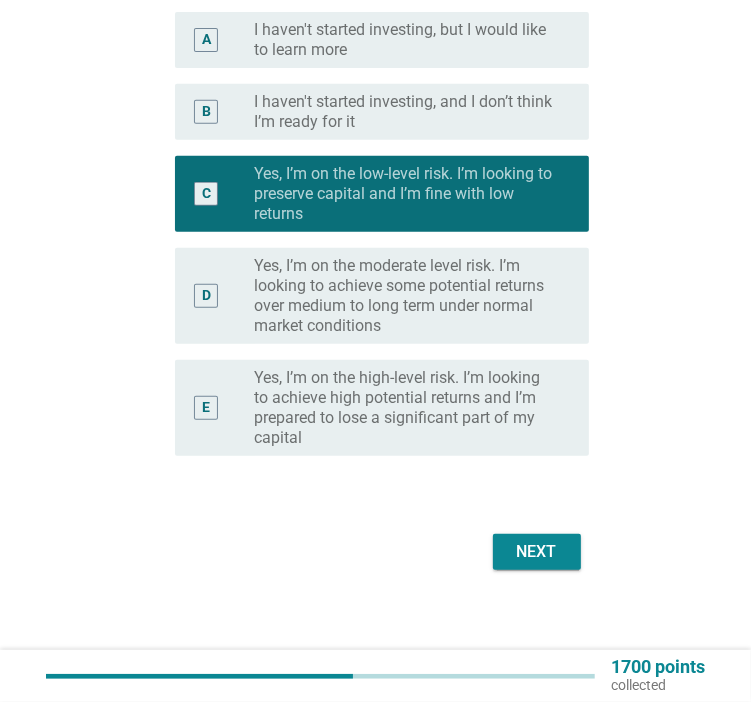 scroll, scrollTop: 433, scrollLeft: 0, axis: vertical 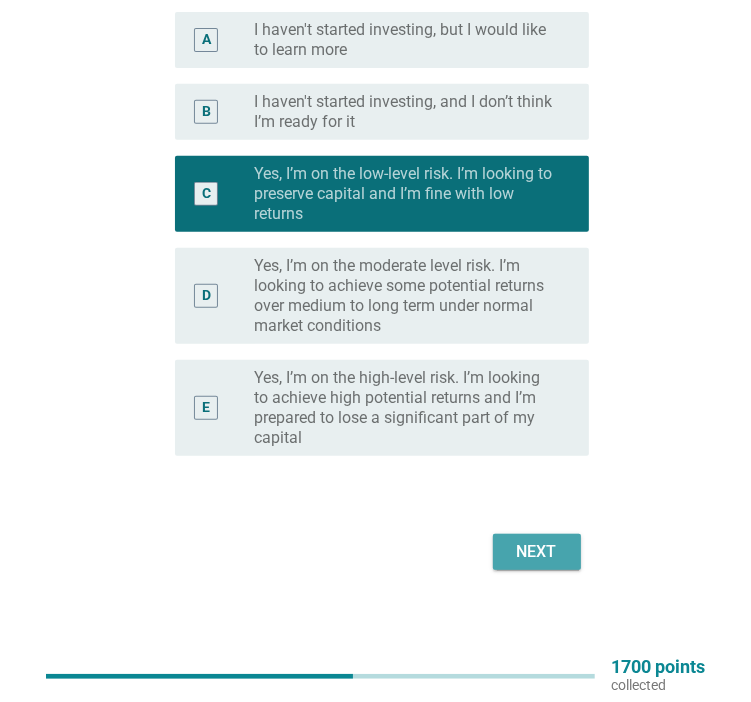 click on "Next" at bounding box center (537, 552) 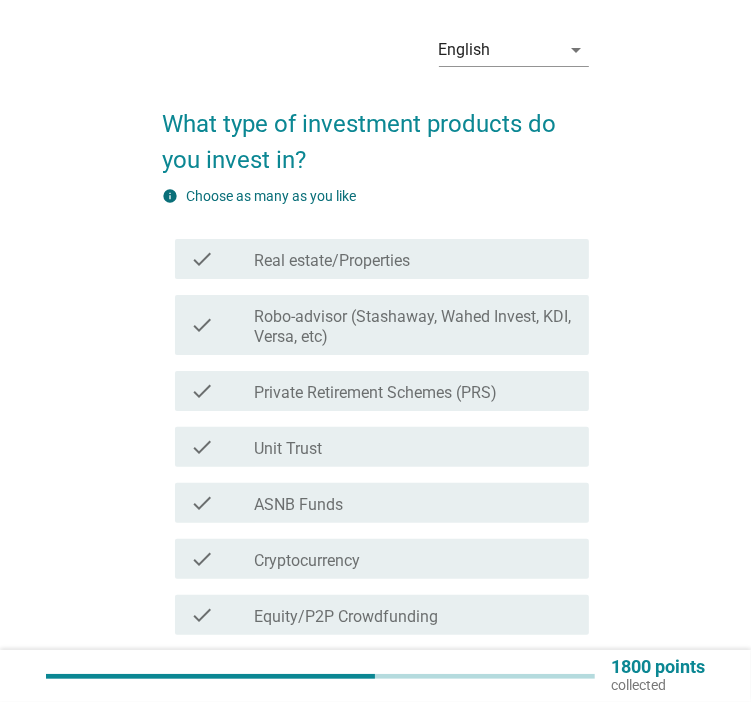 scroll, scrollTop: 100, scrollLeft: 0, axis: vertical 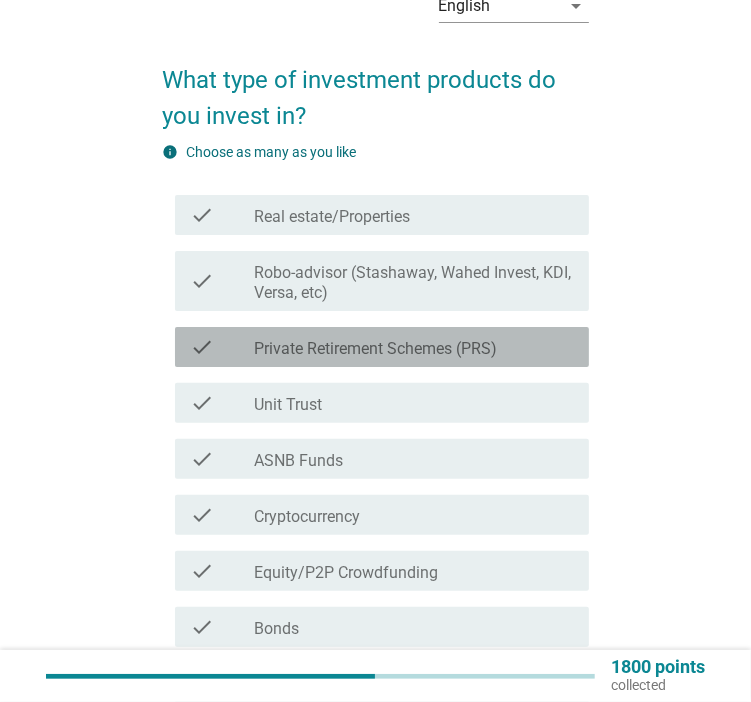 click on "check_box_outline_blank Private Retirement Schemes (PRS)" at bounding box center [413, 347] 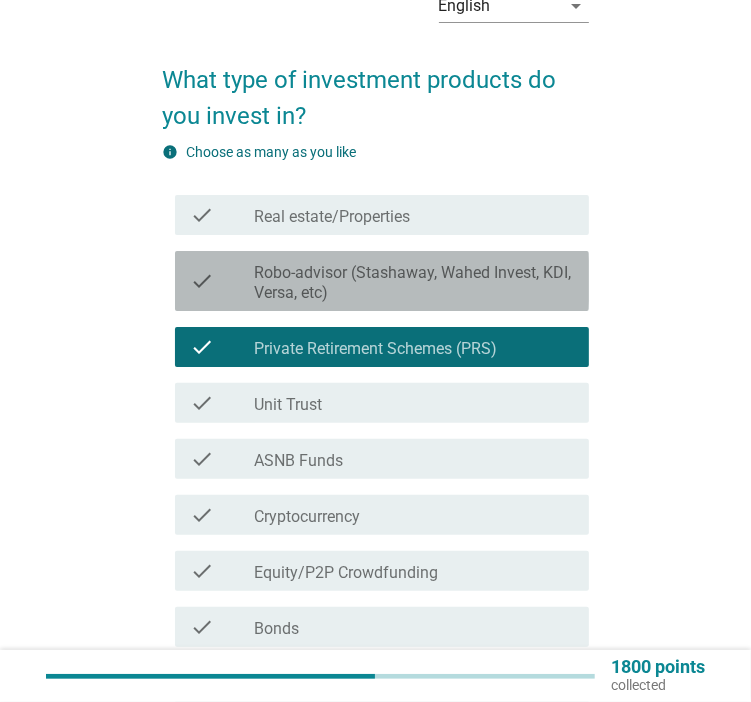 click on "Robo-advisor (Stashaway, Wahed Invest, KDI, Versa, etc)" at bounding box center (413, 283) 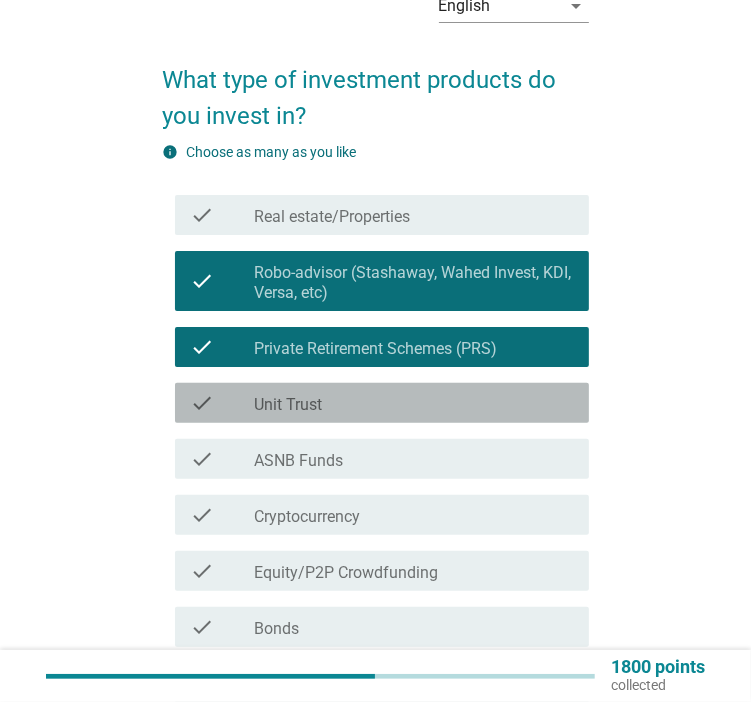 click on "check_box_outline_blank Unit Trust" at bounding box center (413, 403) 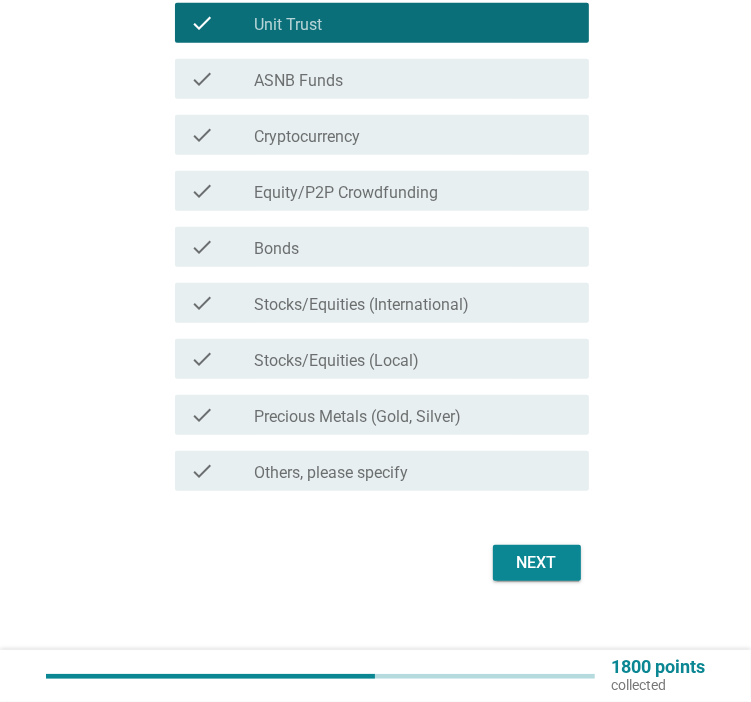 scroll, scrollTop: 490, scrollLeft: 0, axis: vertical 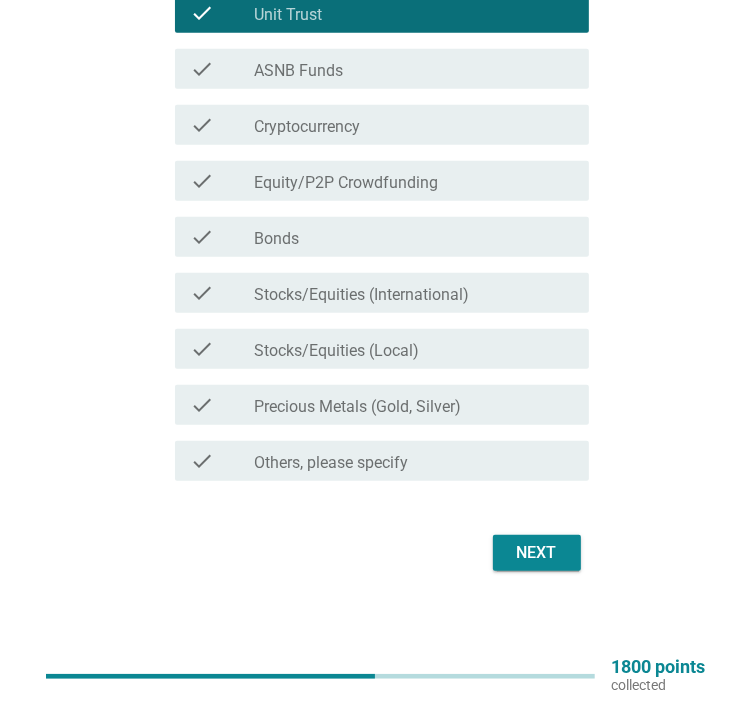 click on "Next" at bounding box center (537, 553) 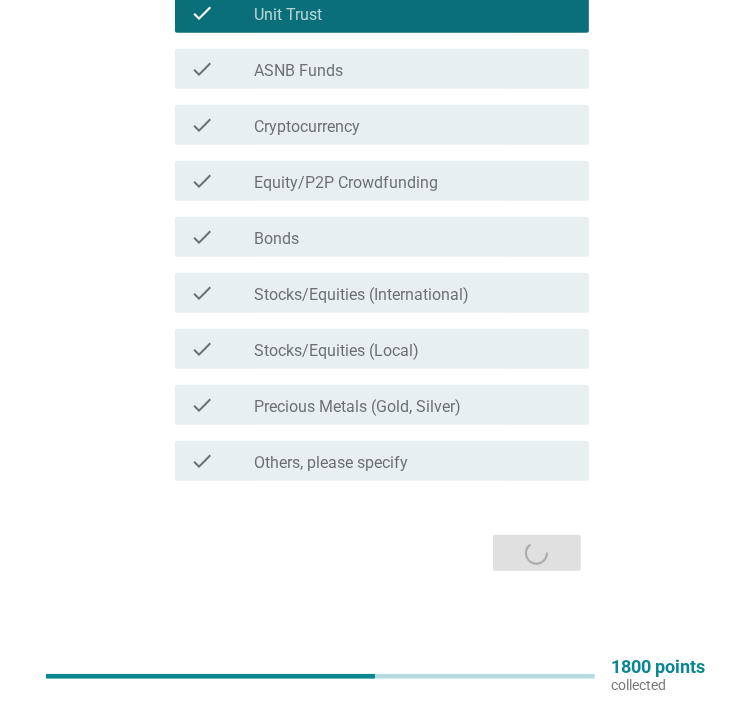 scroll, scrollTop: 0, scrollLeft: 0, axis: both 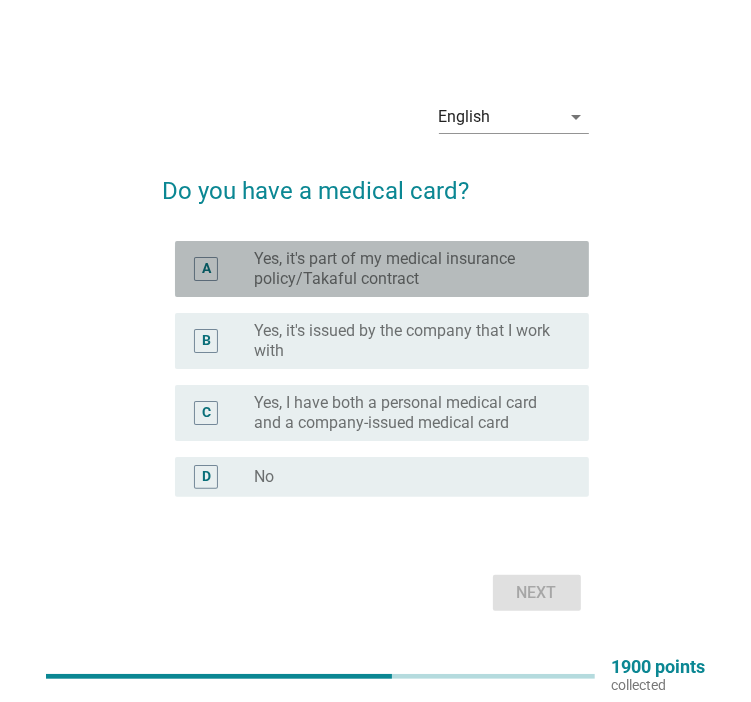 click on "Yes, it's part of my medical insurance policy/Takaful contract" at bounding box center [405, 269] 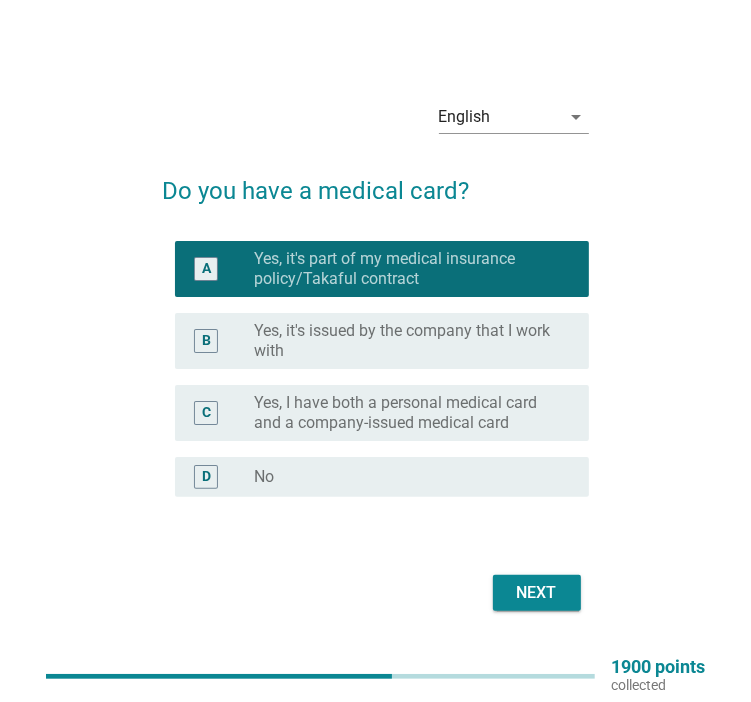 click on "Next" at bounding box center [537, 593] 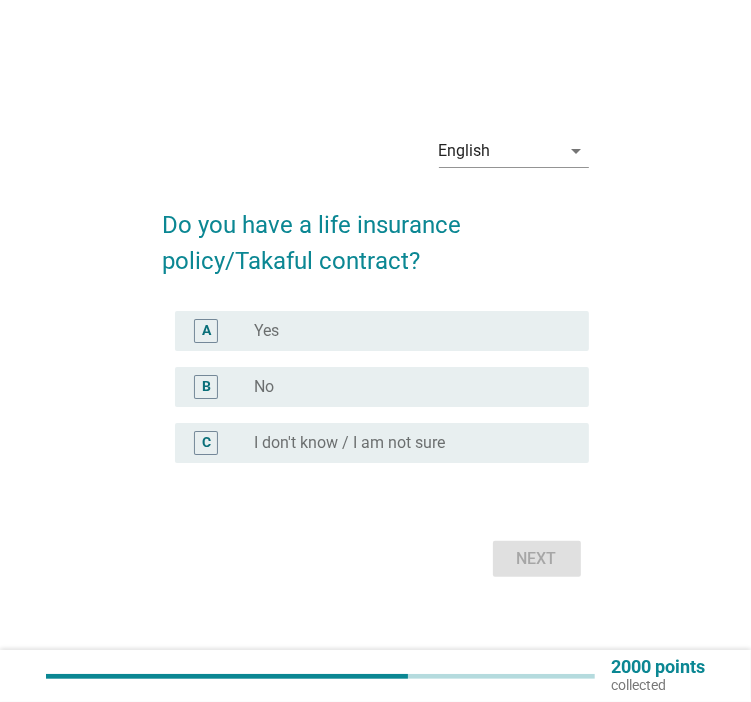 click on "radio_button_unchecked Yes" at bounding box center (405, 331) 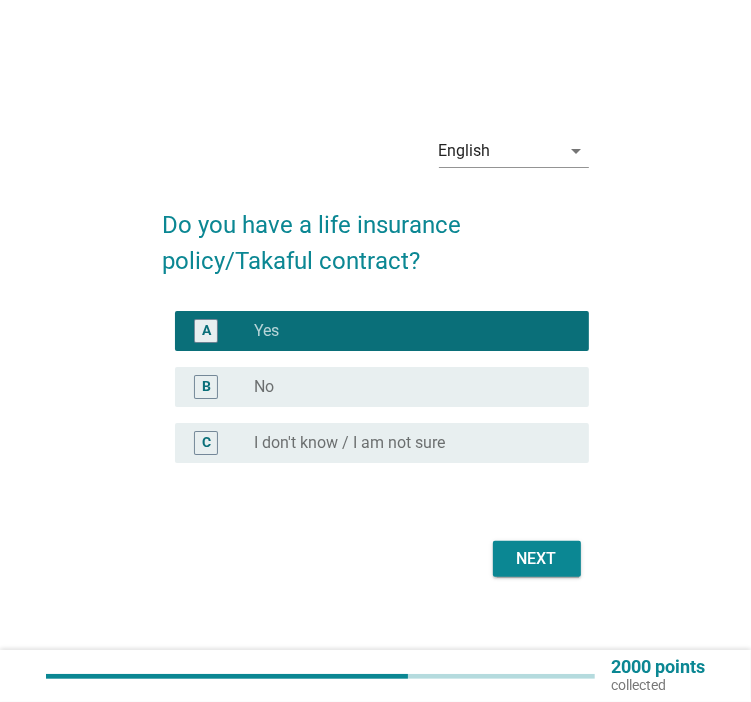click on "Next" at bounding box center [537, 559] 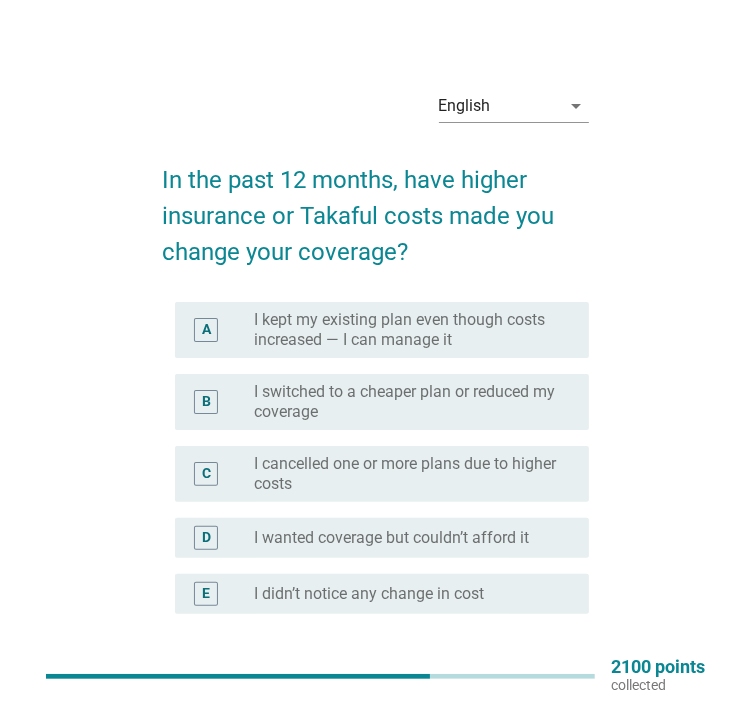 click on "I kept my existing plan even though costs increased — I can manage it" at bounding box center (405, 330) 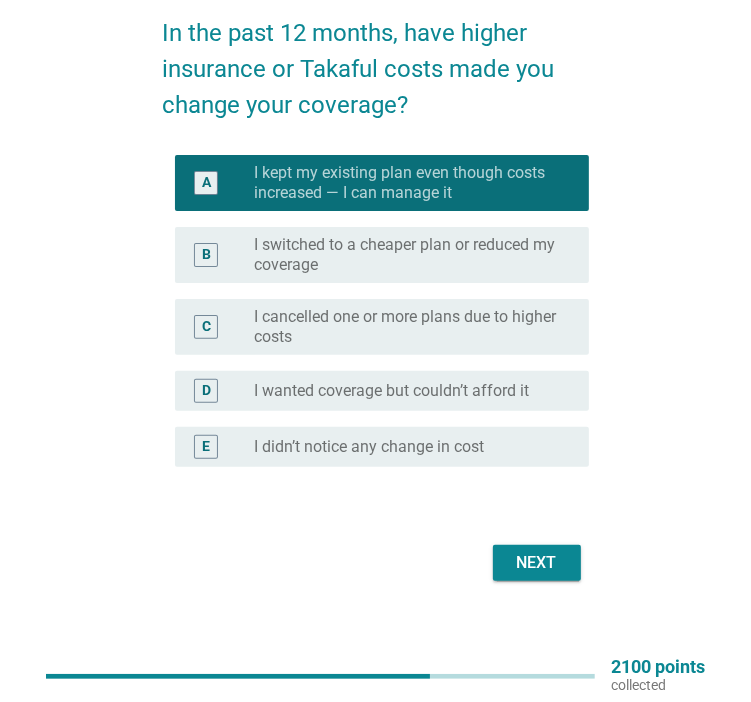 scroll, scrollTop: 157, scrollLeft: 0, axis: vertical 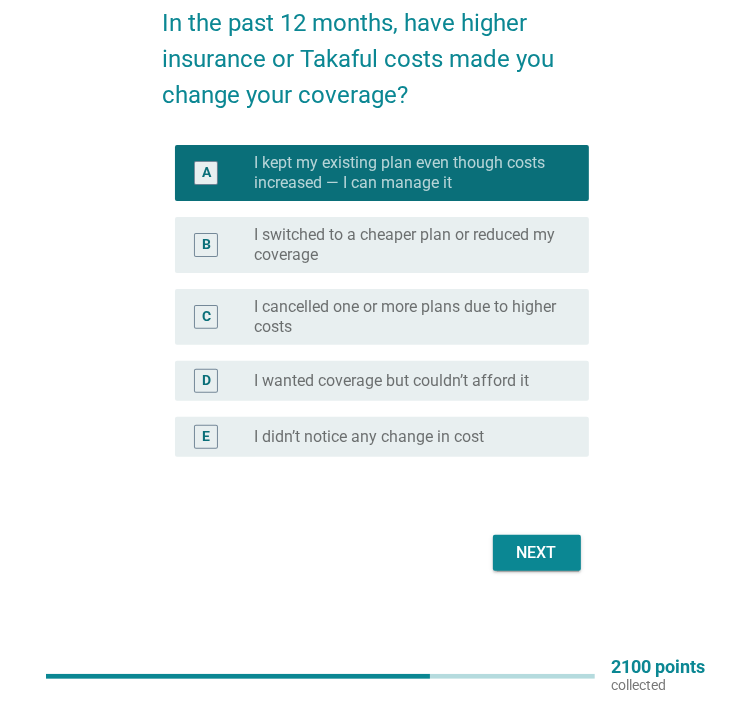 click on "Next" at bounding box center [537, 553] 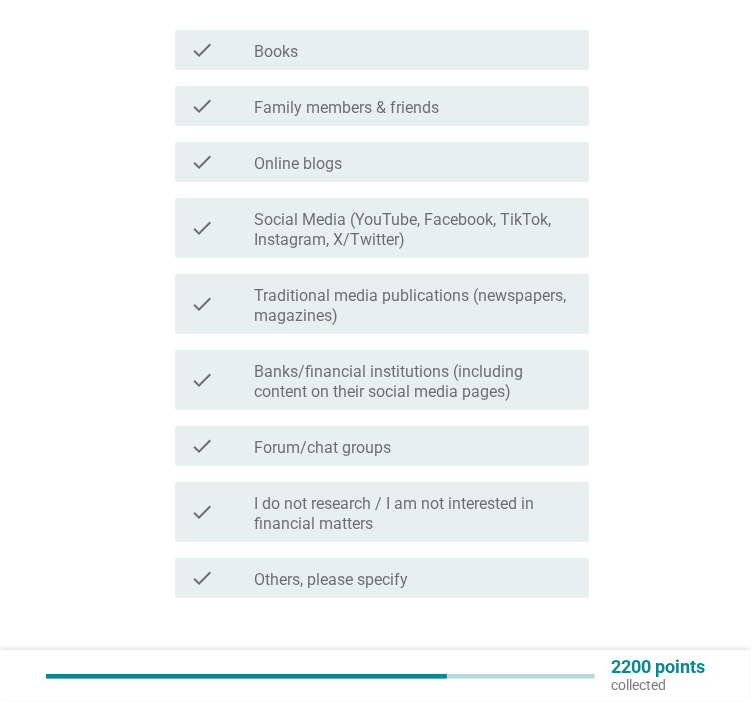 scroll, scrollTop: 300, scrollLeft: 0, axis: vertical 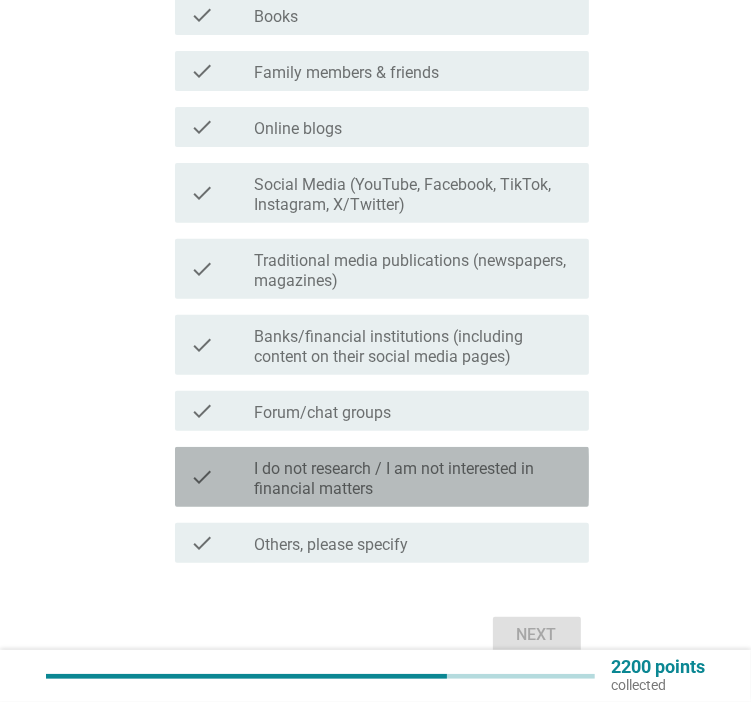 click on "check     check_box_outline_blank I do not research / I am not interested in financial matters" at bounding box center (382, 477) 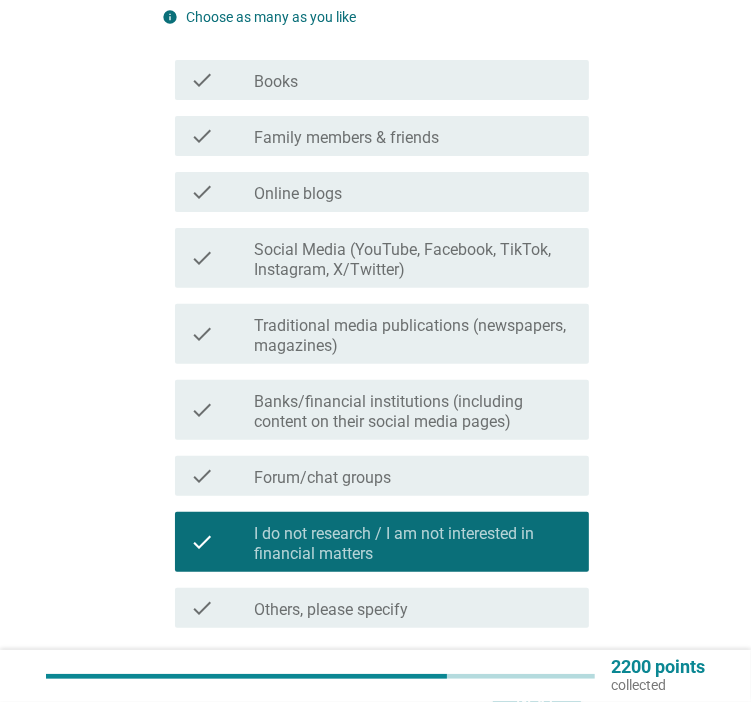 scroll, scrollTop: 200, scrollLeft: 0, axis: vertical 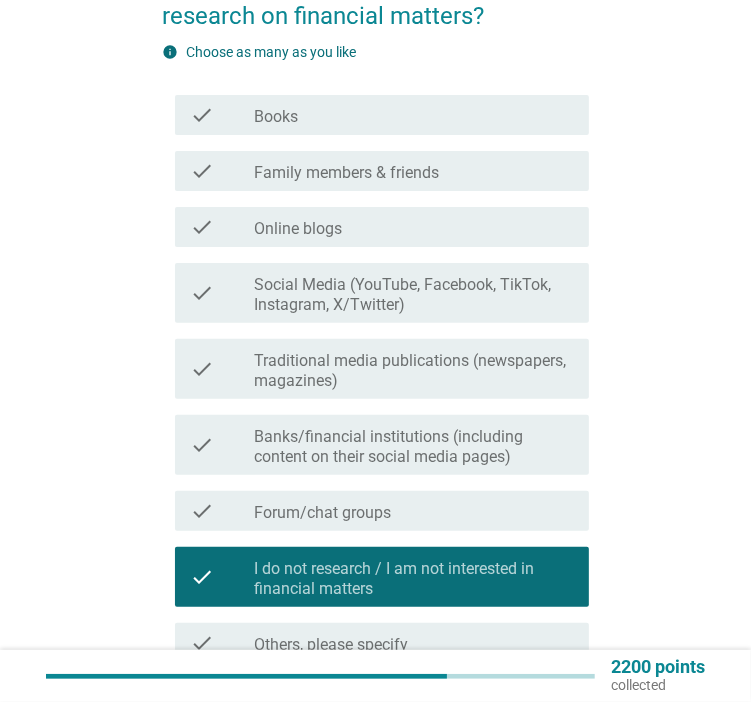 click on "I do not research / I am not interested in financial matters" at bounding box center (413, 579) 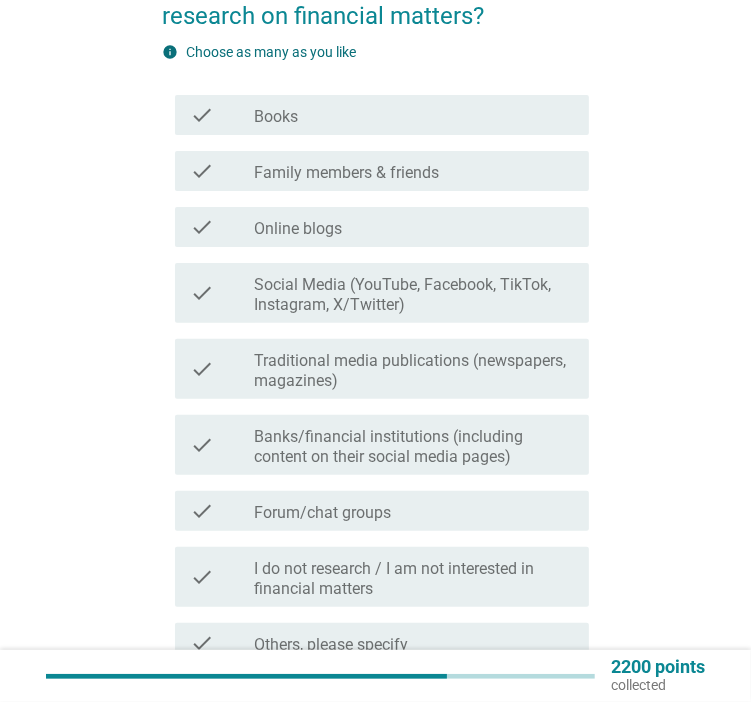 click on "Family members & friends" at bounding box center [346, 173] 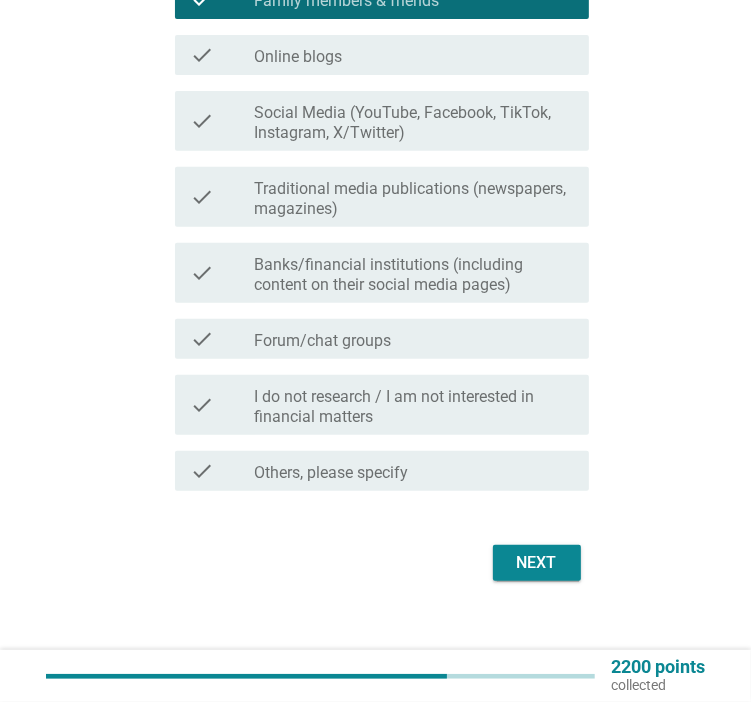 scroll, scrollTop: 382, scrollLeft: 0, axis: vertical 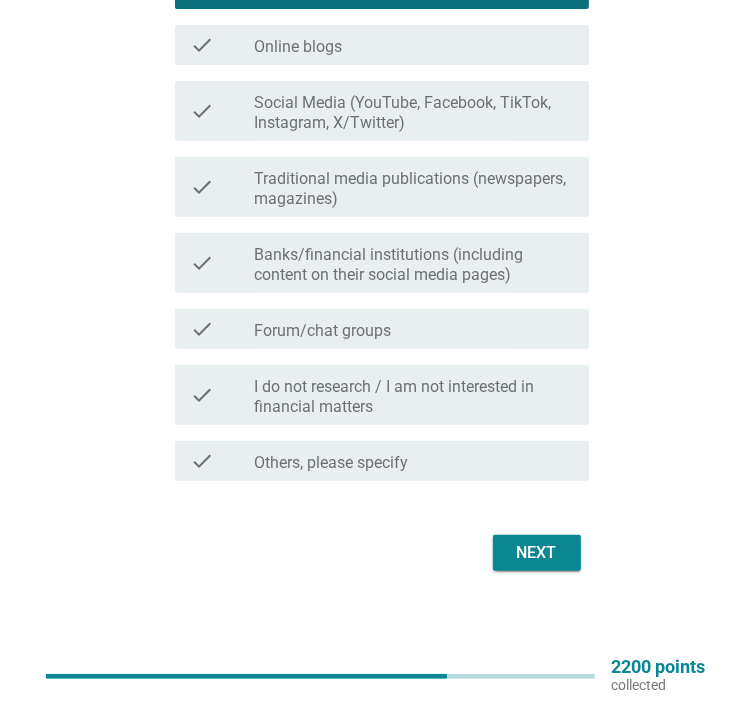 click on "Next" at bounding box center (537, 553) 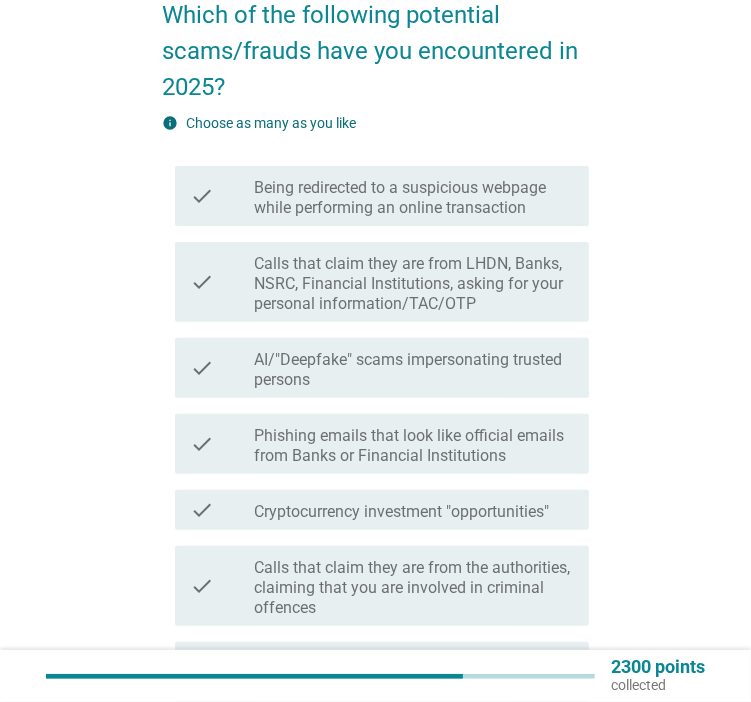 scroll, scrollTop: 200, scrollLeft: 0, axis: vertical 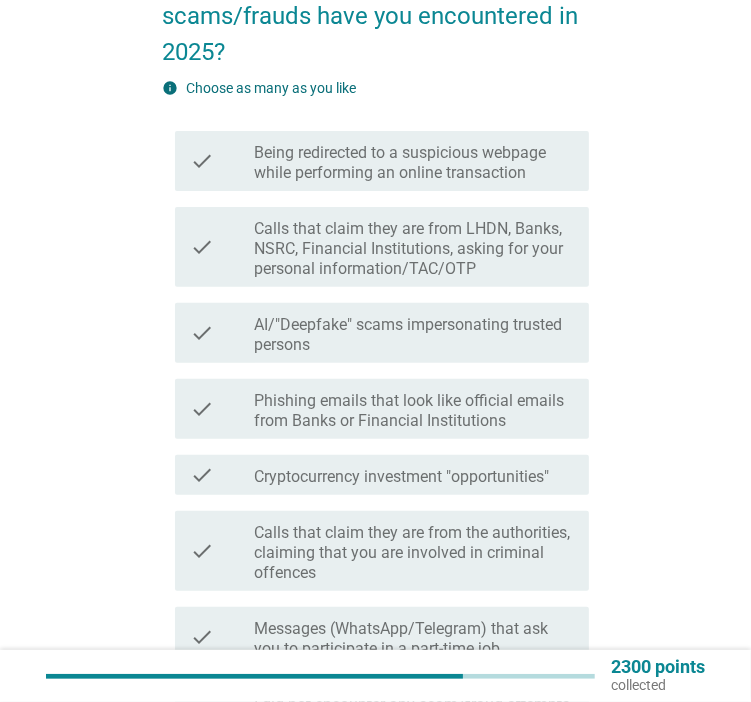 click on "Calls that claim they are from the authorities, claiming that you are involved in criminal offences" at bounding box center (413, 553) 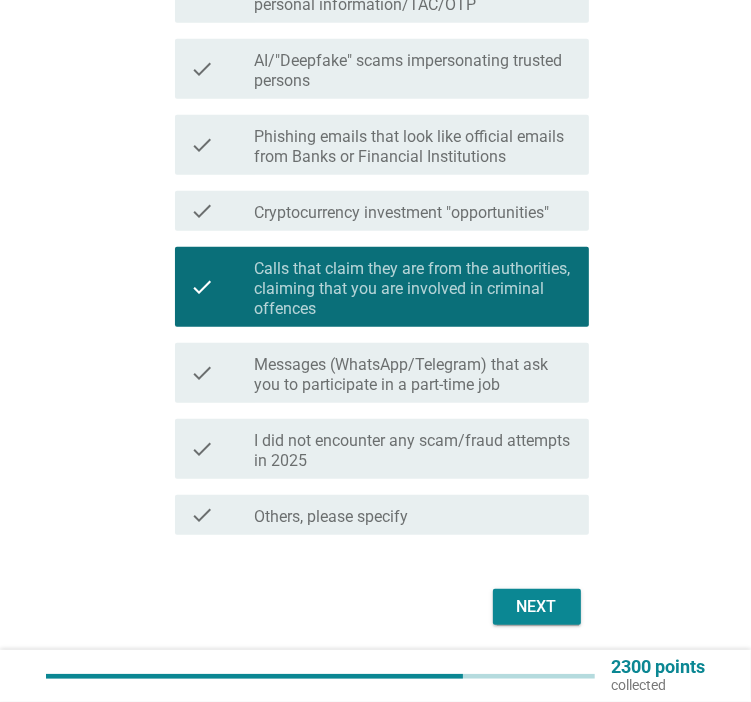 scroll, scrollTop: 500, scrollLeft: 0, axis: vertical 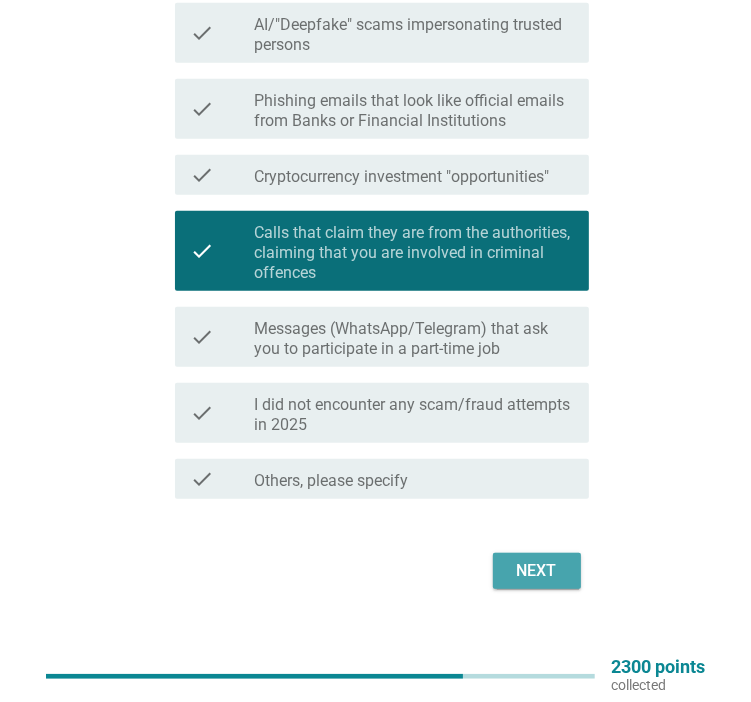click on "Next" at bounding box center [537, 571] 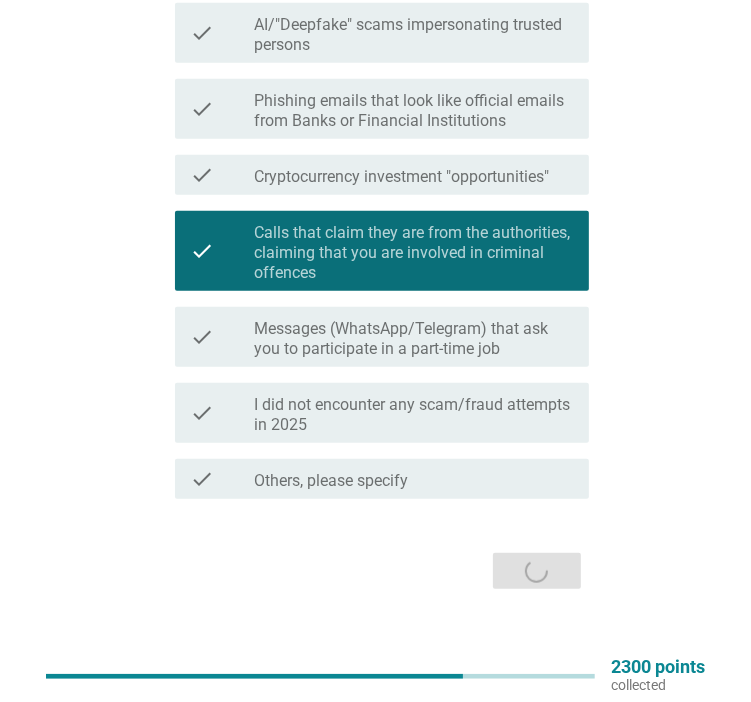 scroll, scrollTop: 0, scrollLeft: 0, axis: both 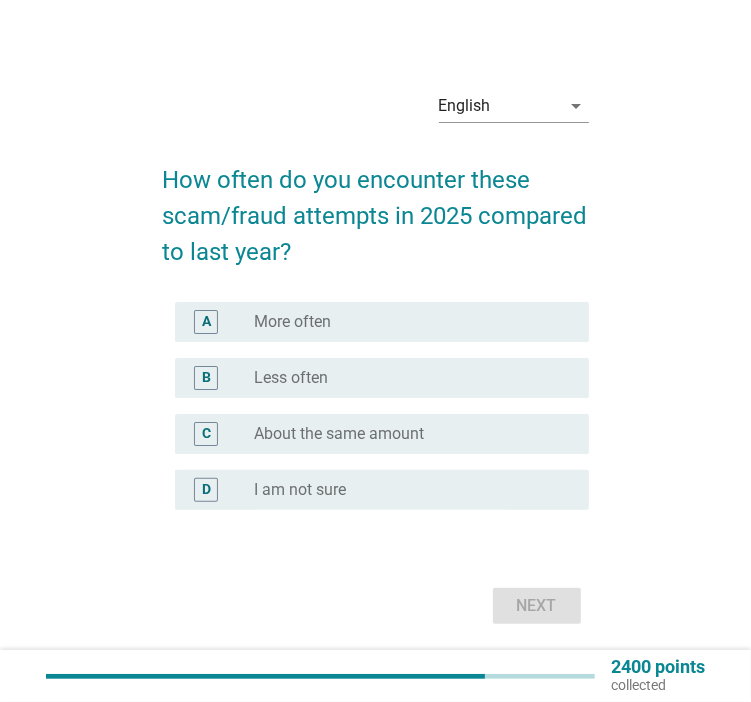 click on "radio_button_unchecked Less often" at bounding box center (405, 378) 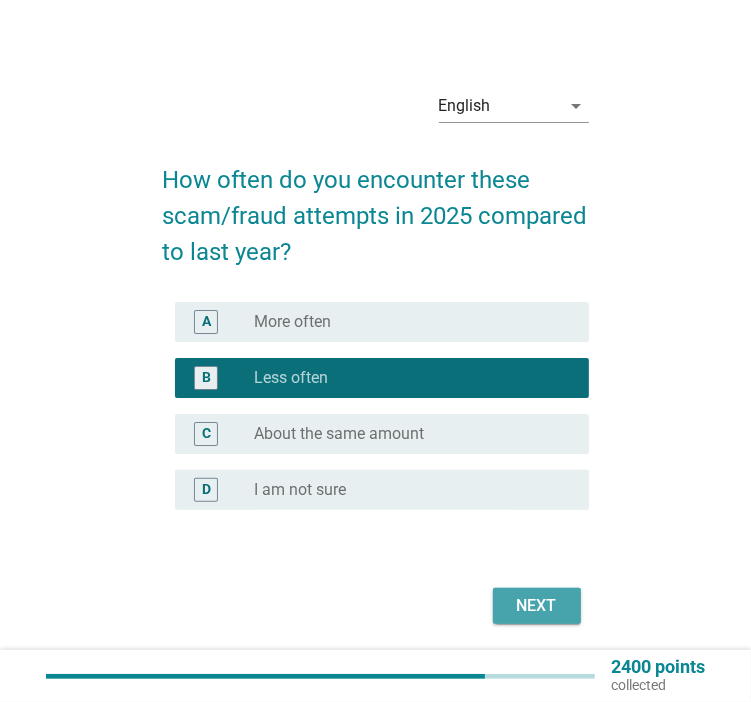click on "Next" at bounding box center (537, 606) 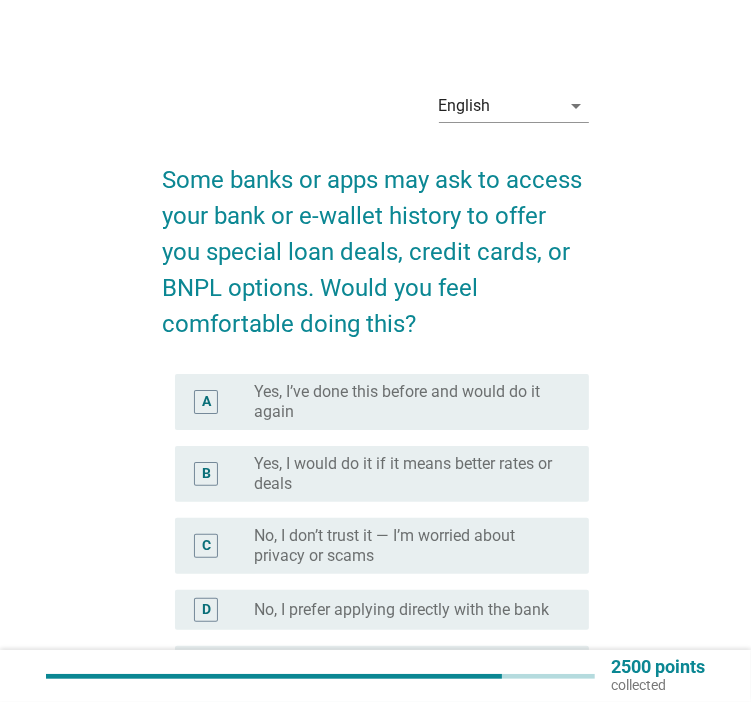 scroll, scrollTop: 100, scrollLeft: 0, axis: vertical 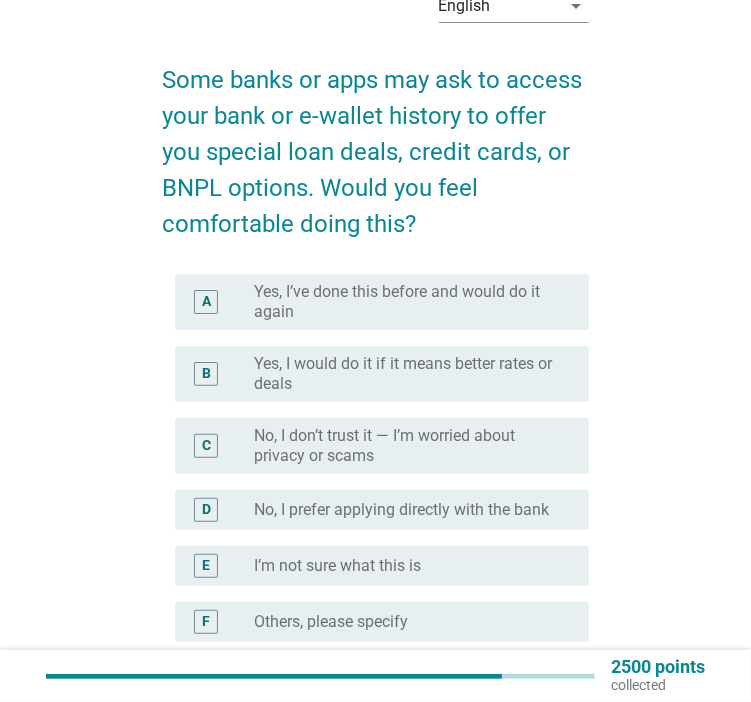 click on "radio_button_unchecked I’m not sure what this is" at bounding box center [405, 566] 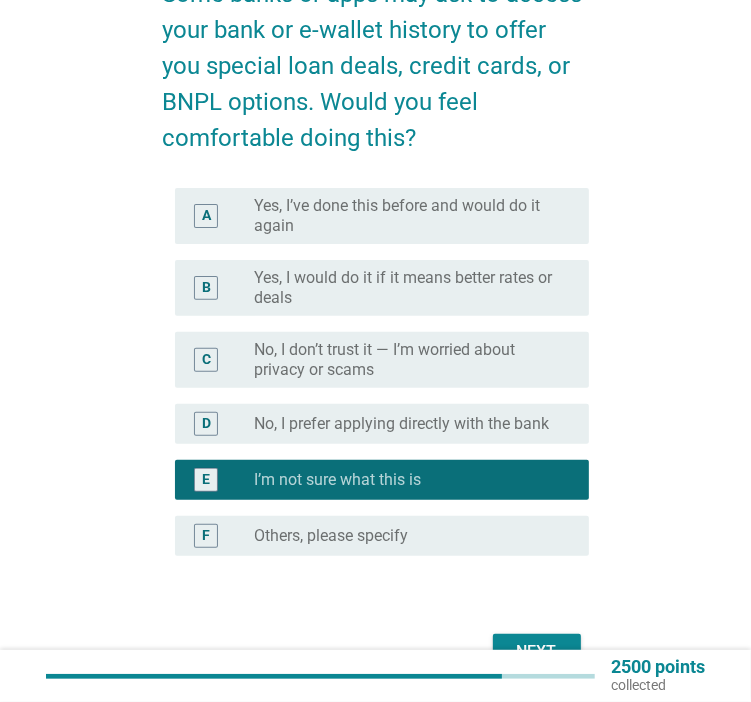 scroll, scrollTop: 285, scrollLeft: 0, axis: vertical 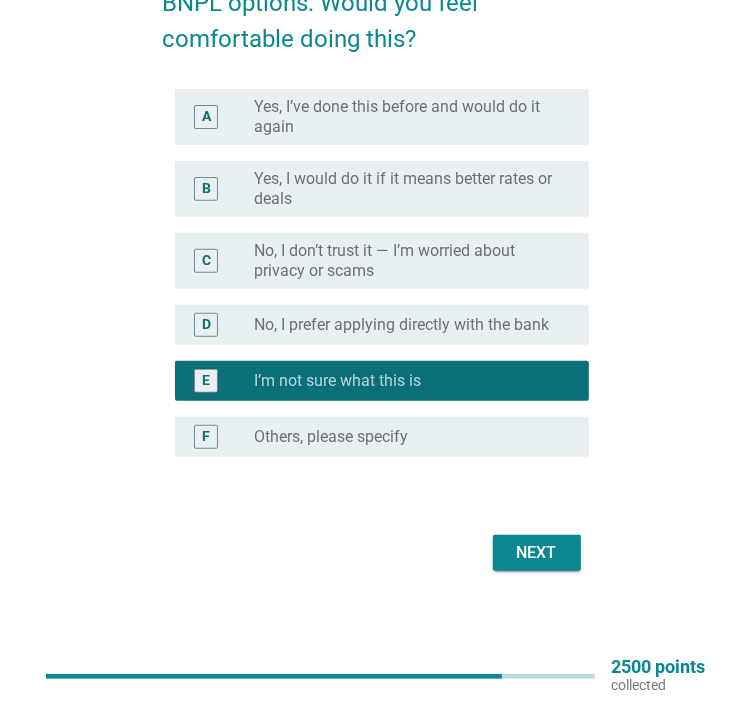 click on "Next" at bounding box center (537, 553) 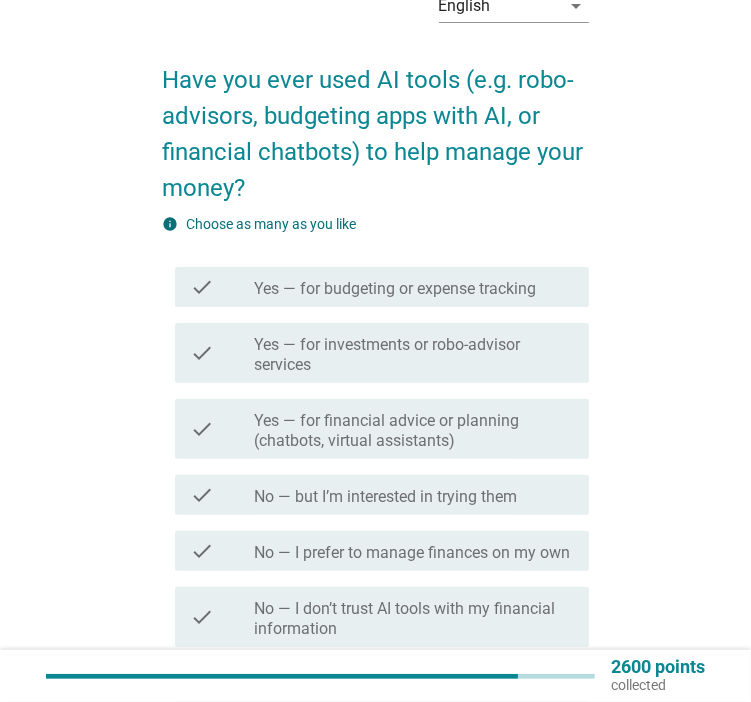 scroll, scrollTop: 200, scrollLeft: 0, axis: vertical 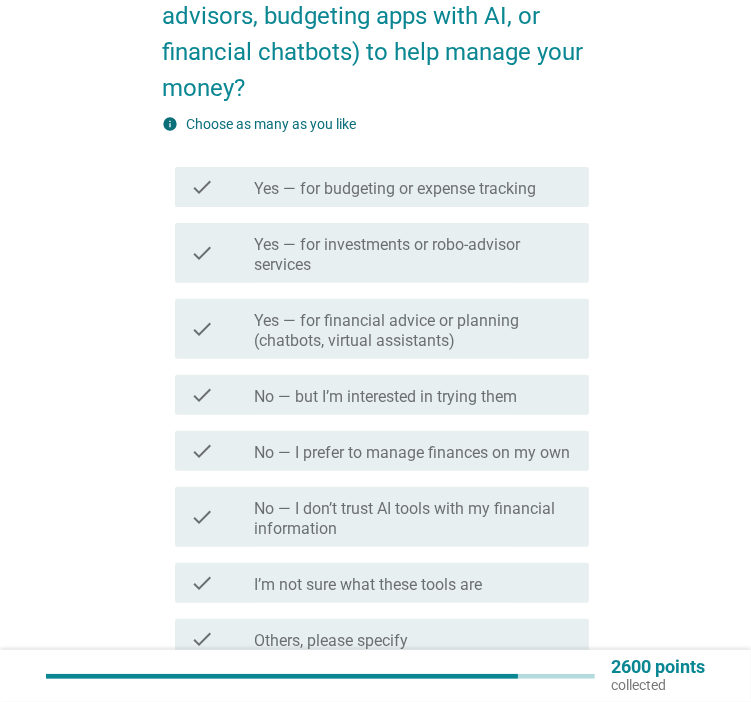 click on "No — I prefer to manage finances on my own" at bounding box center (412, 453) 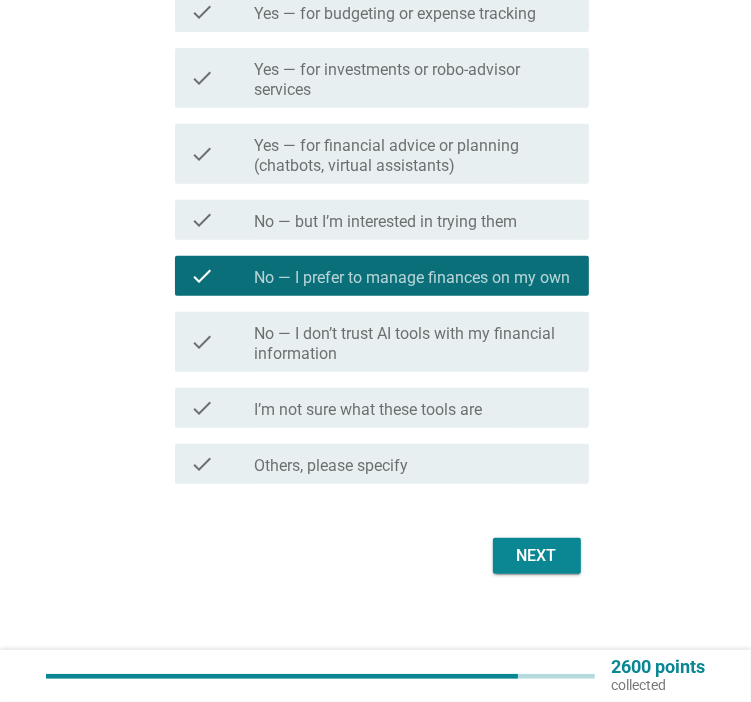 scroll, scrollTop: 378, scrollLeft: 0, axis: vertical 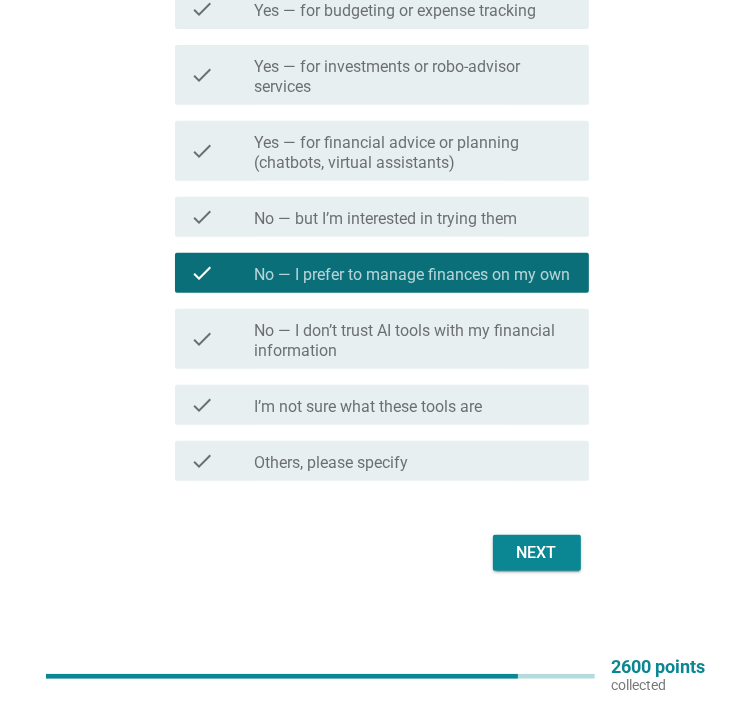 click on "I’m not sure what these tools are" at bounding box center [368, 407] 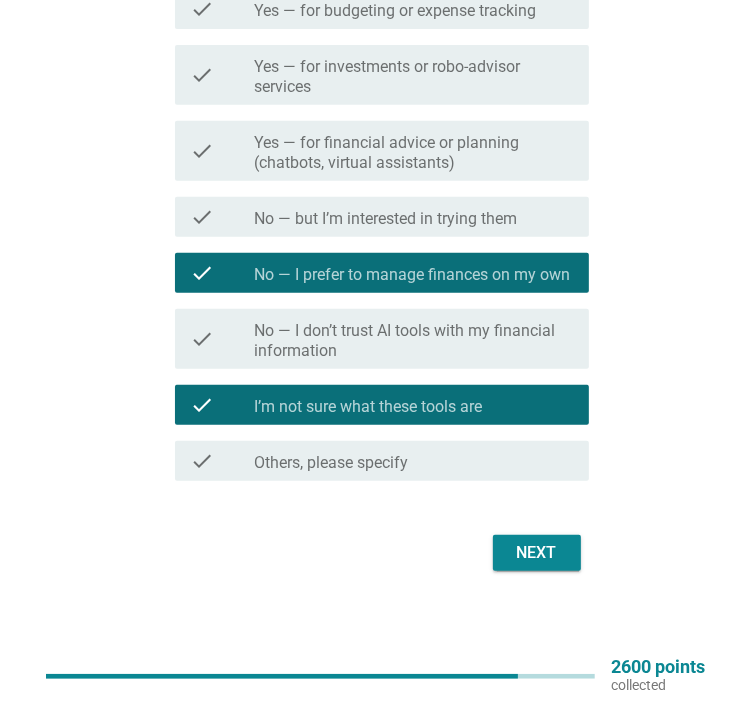 click on "No — I prefer to manage finances on my own" at bounding box center (412, 275) 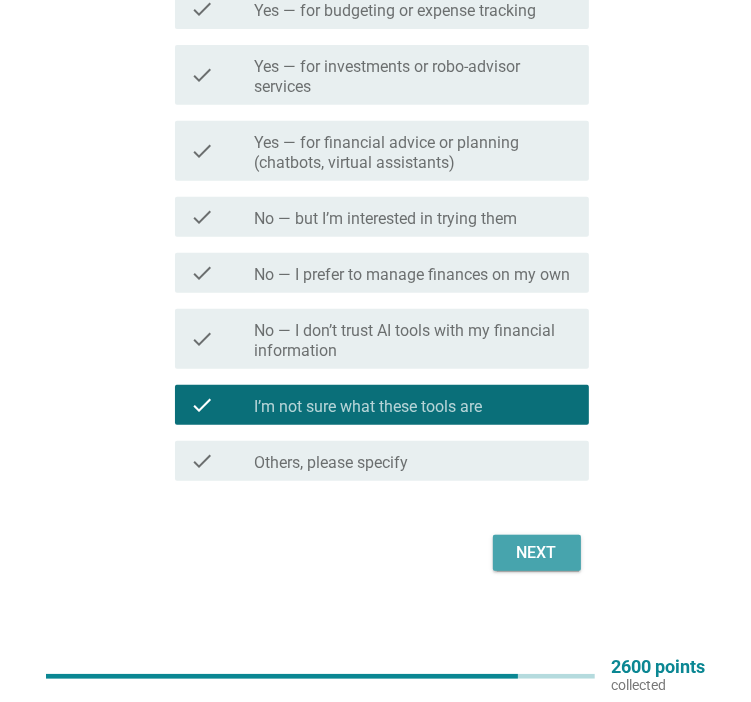 click on "Next" at bounding box center (537, 553) 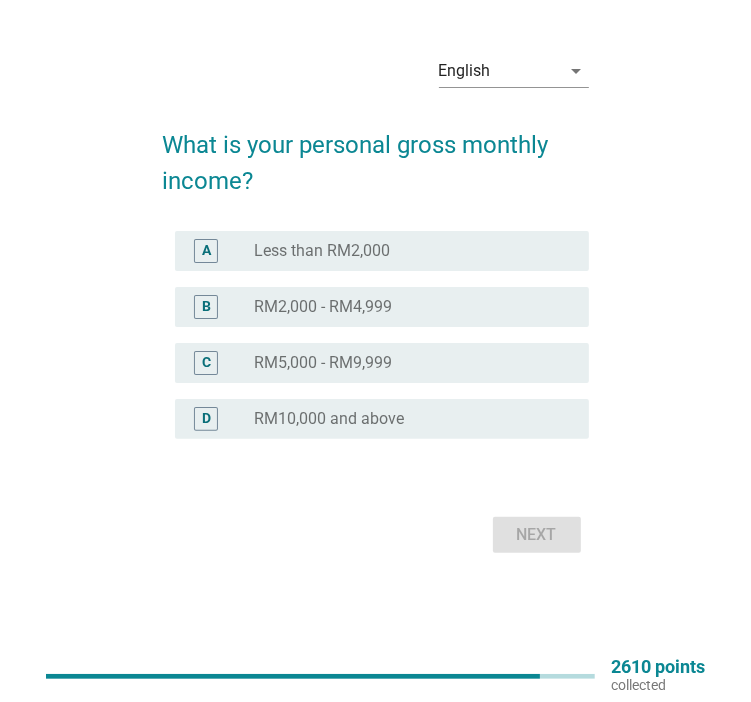 scroll, scrollTop: 0, scrollLeft: 0, axis: both 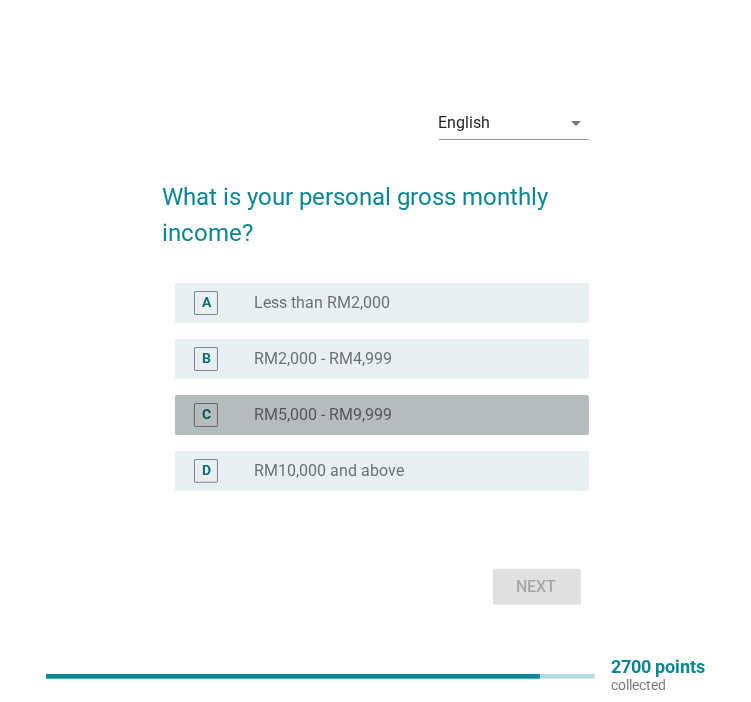 click on "radio_button_unchecked RM5,000 - RM9,999" at bounding box center [405, 415] 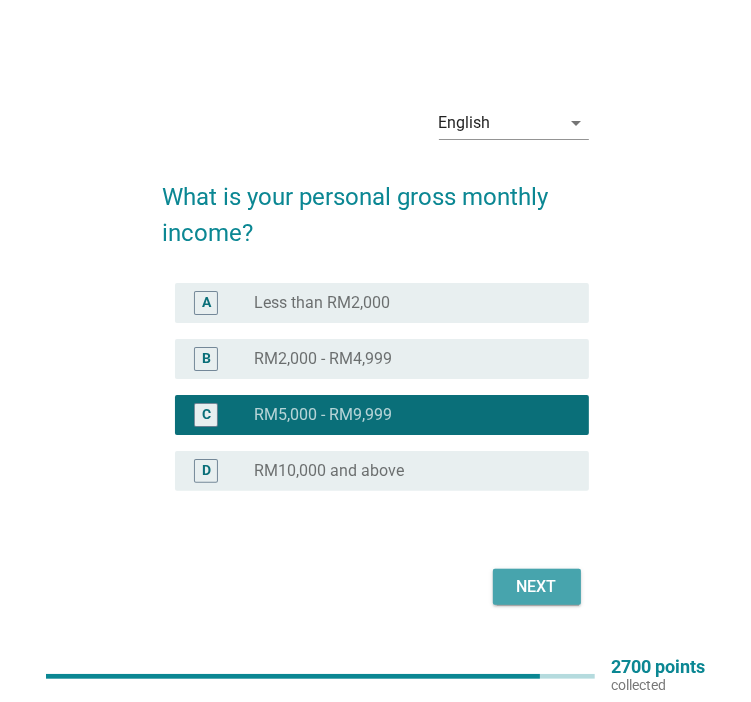 click on "Next" at bounding box center (537, 587) 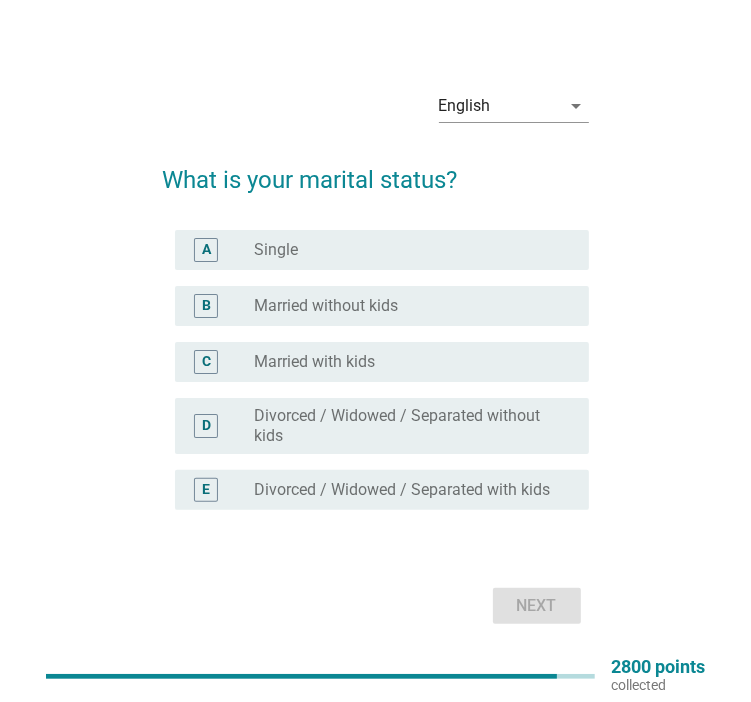 click on "radio_button_unchecked Married with kids" at bounding box center (405, 362) 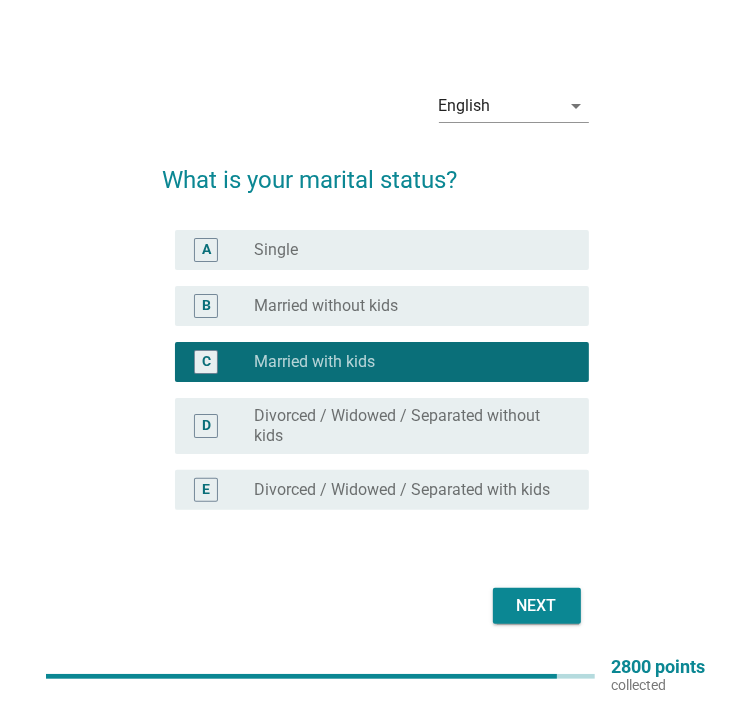 click on "Next" at bounding box center (537, 606) 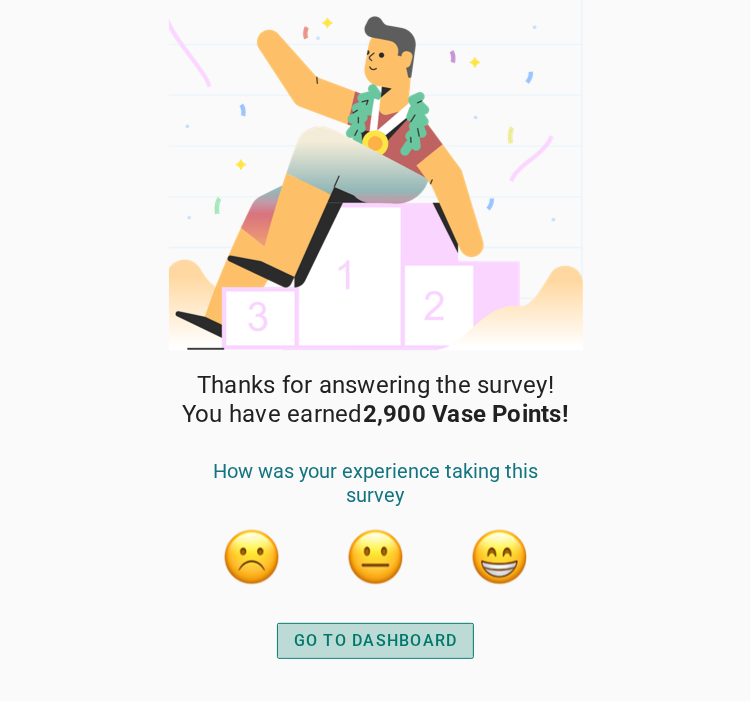 click on "GO TO DASHBOARD" at bounding box center [376, 641] 